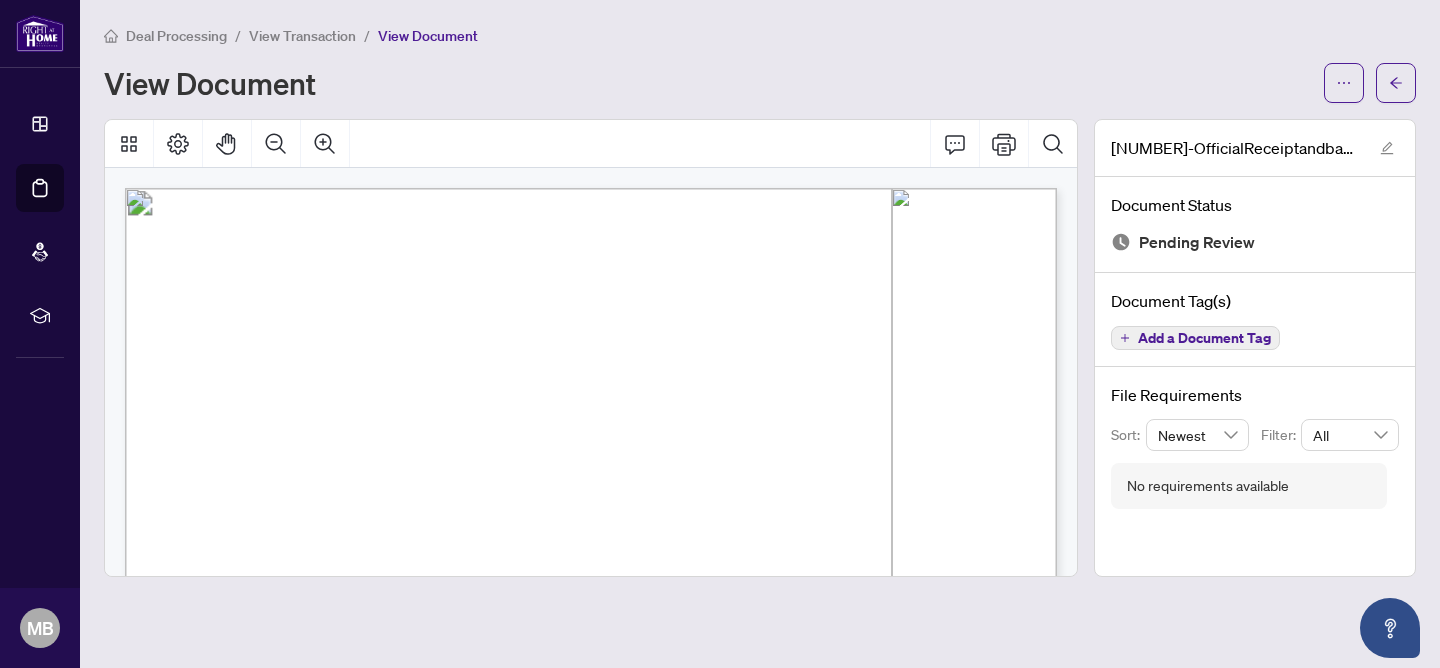 scroll, scrollTop: 0, scrollLeft: 0, axis: both 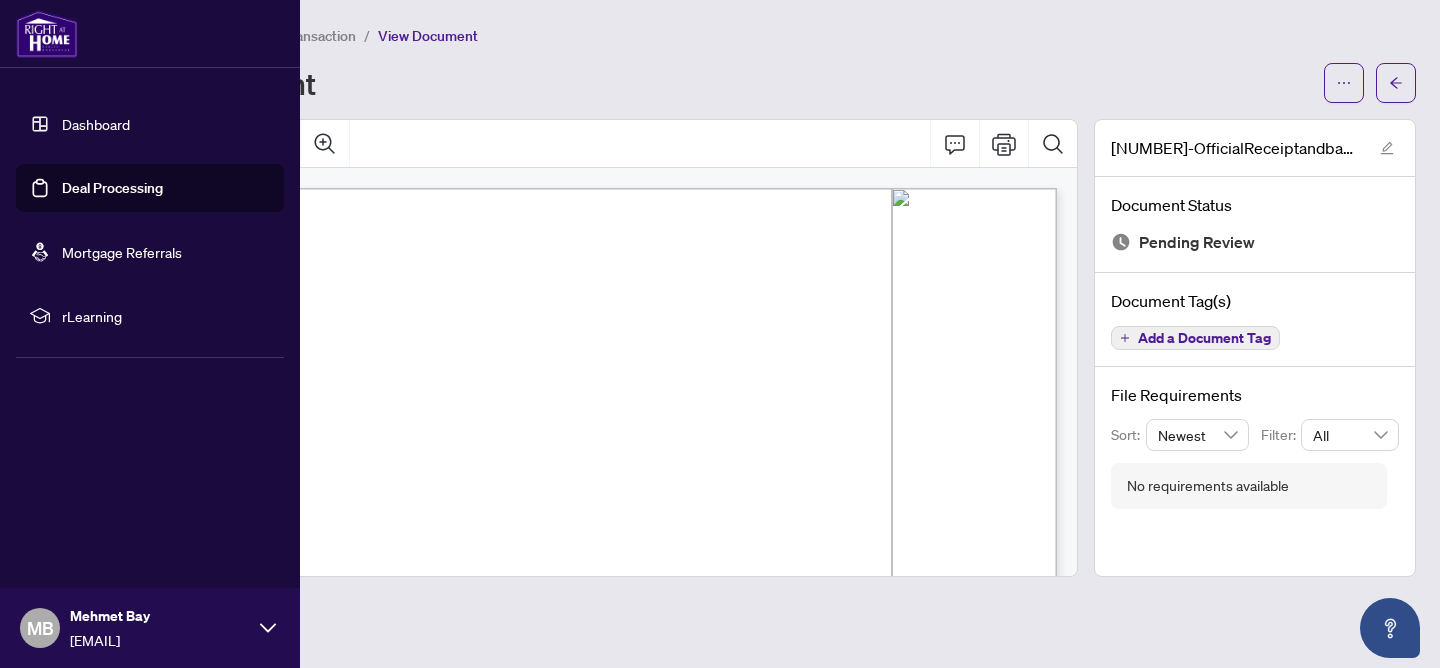 click on "Dashboard" at bounding box center (96, 124) 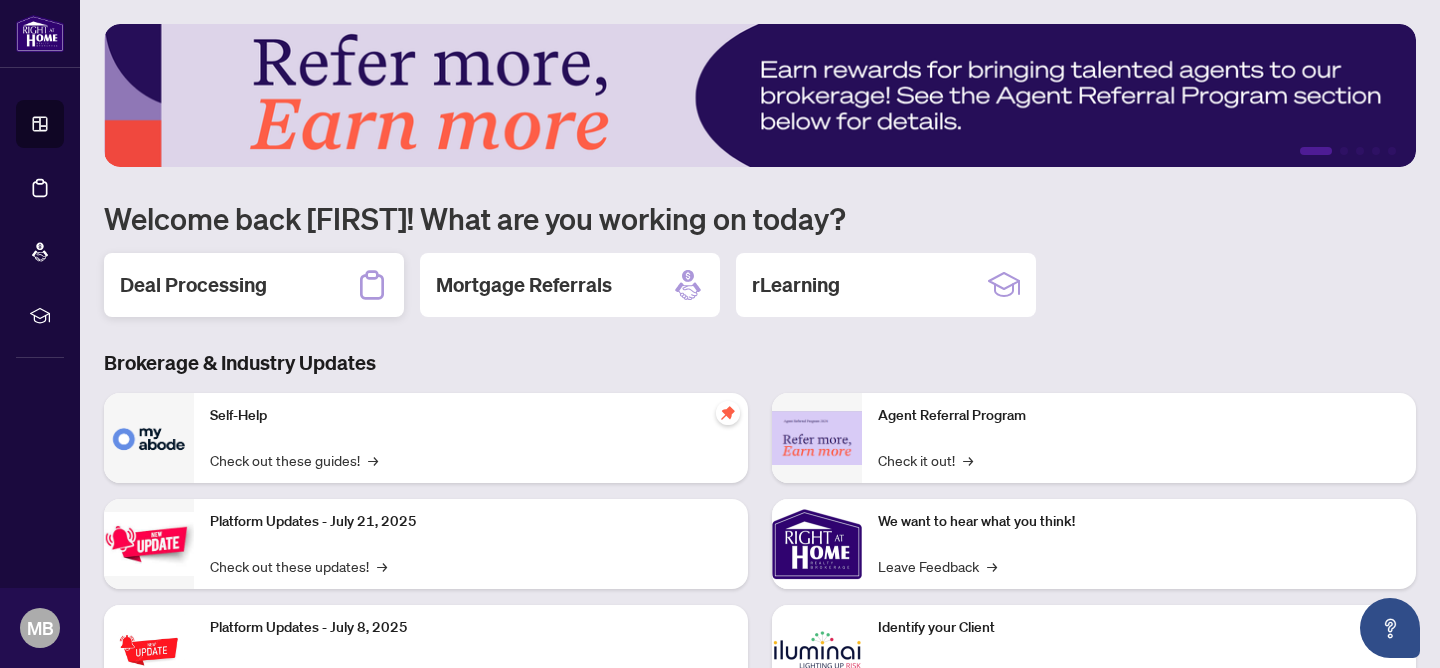 click on "Deal Processing" at bounding box center [193, 285] 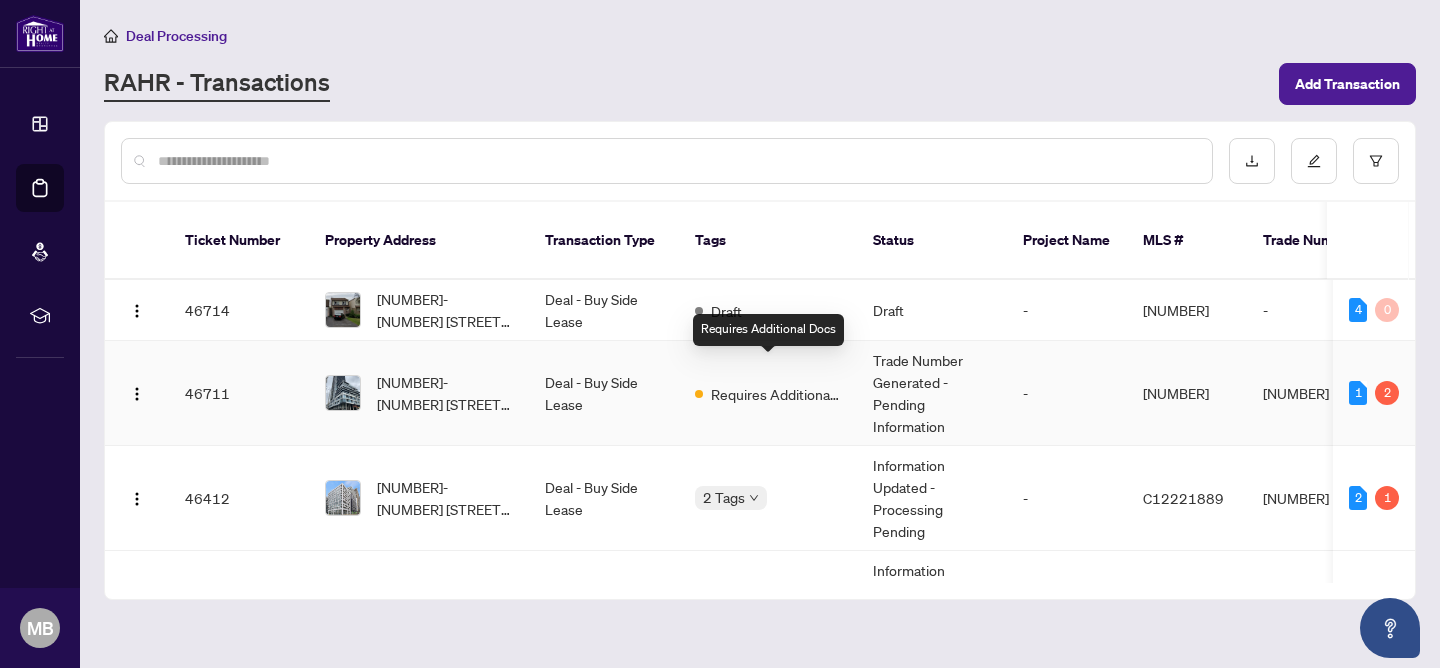 click on "Requires Additional Docs" at bounding box center (776, 394) 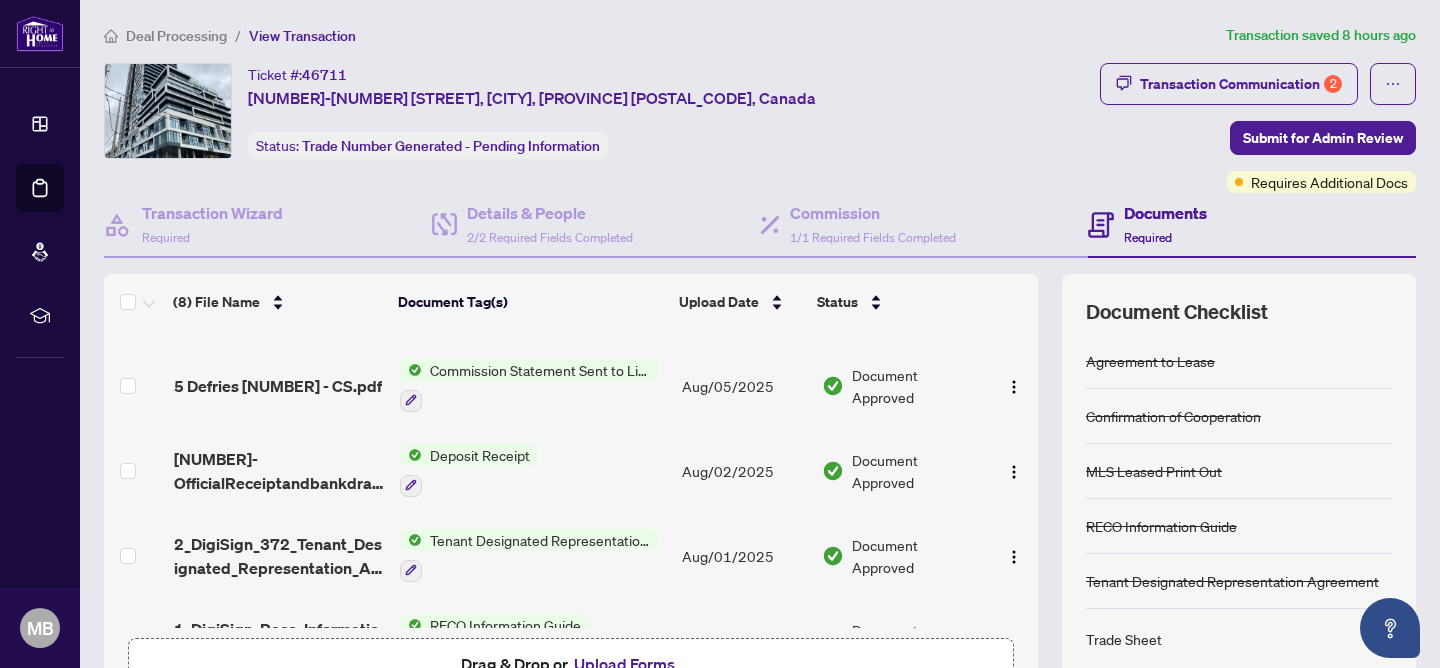 scroll, scrollTop: 0, scrollLeft: 0, axis: both 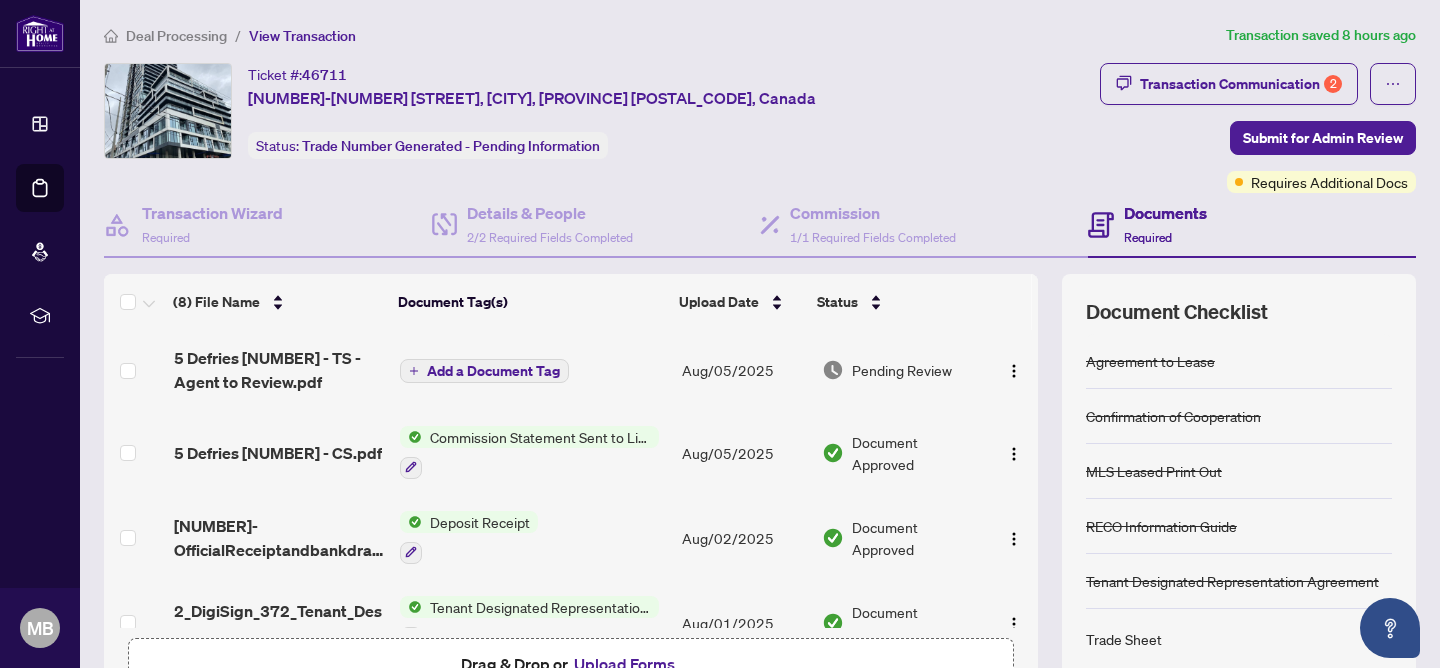 click on "Add a Document Tag" at bounding box center [493, 371] 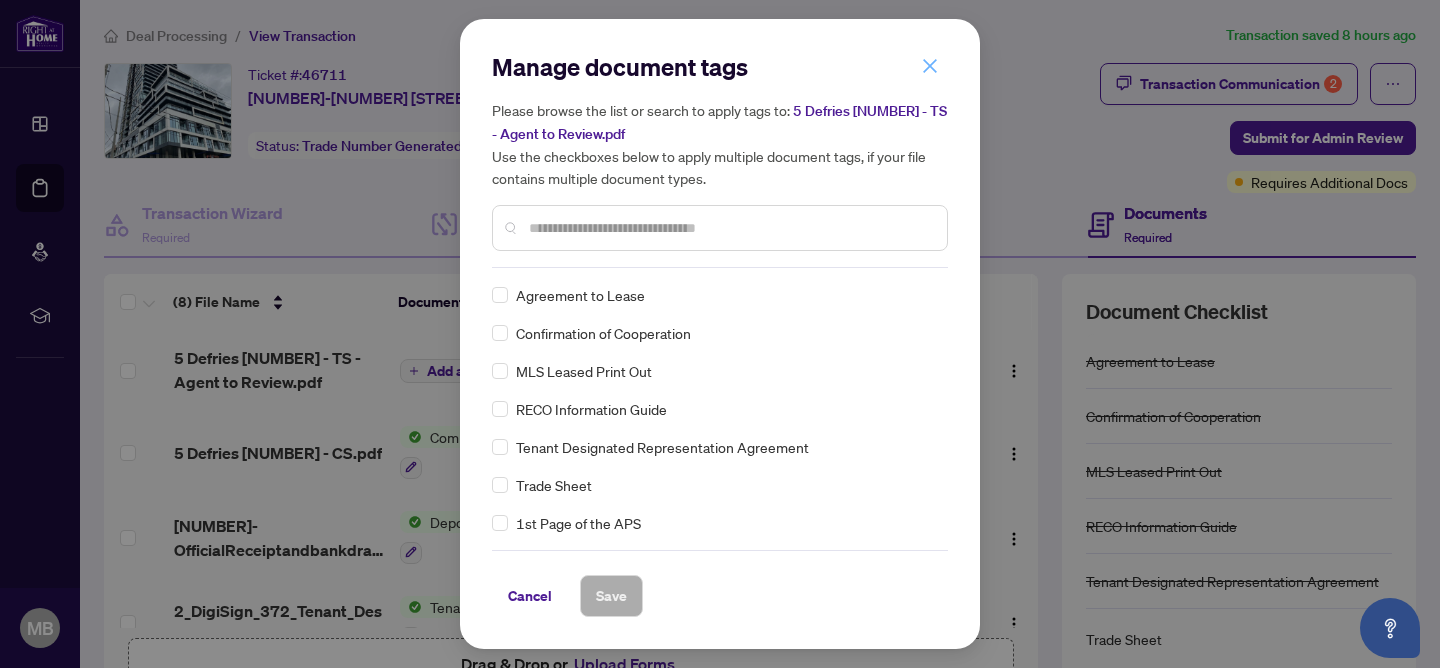 click 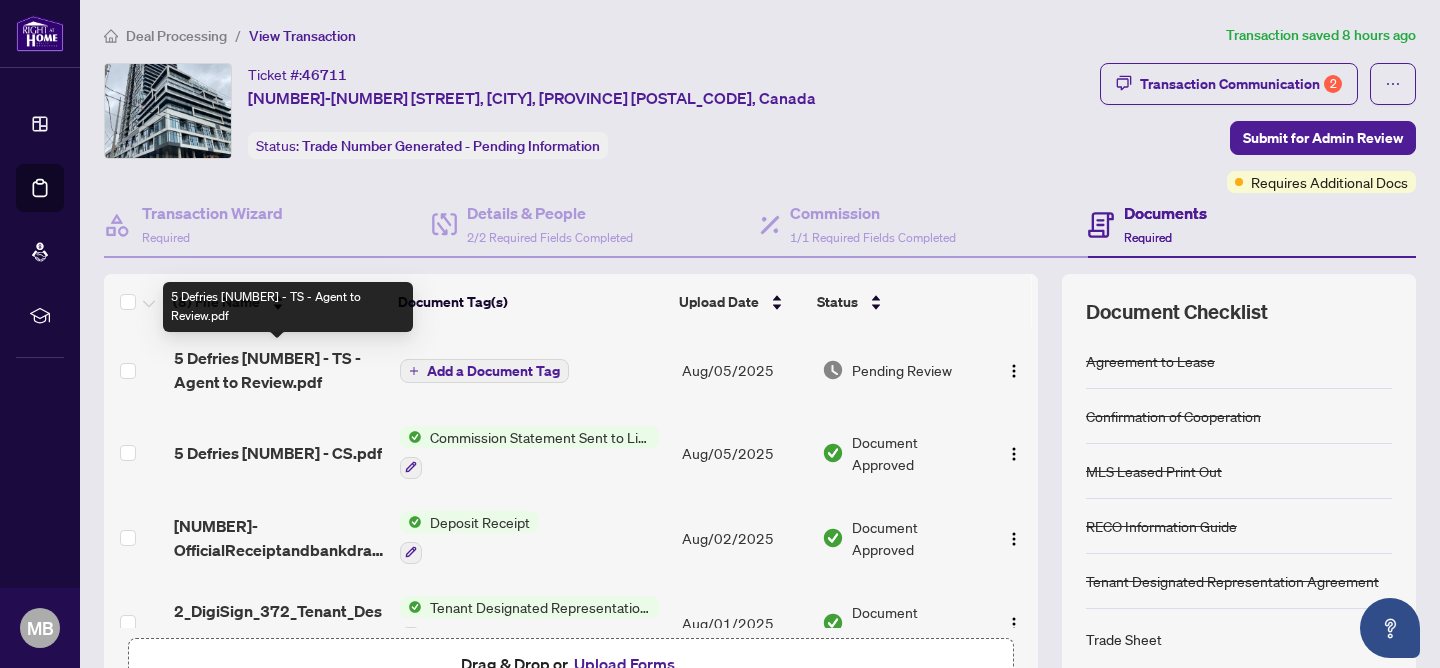 click on "5 Defries [NUMBER] - TS - Agent to Review.pdf" at bounding box center (279, 370) 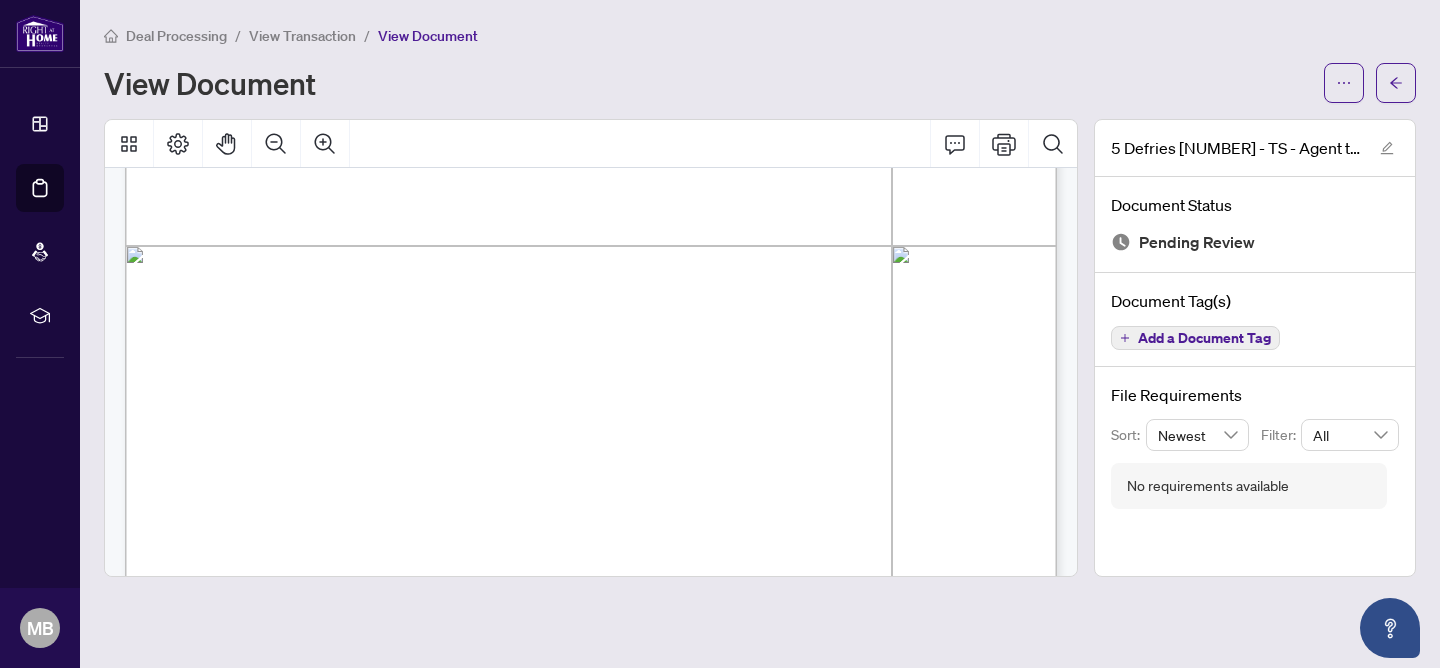 scroll, scrollTop: 710, scrollLeft: 0, axis: vertical 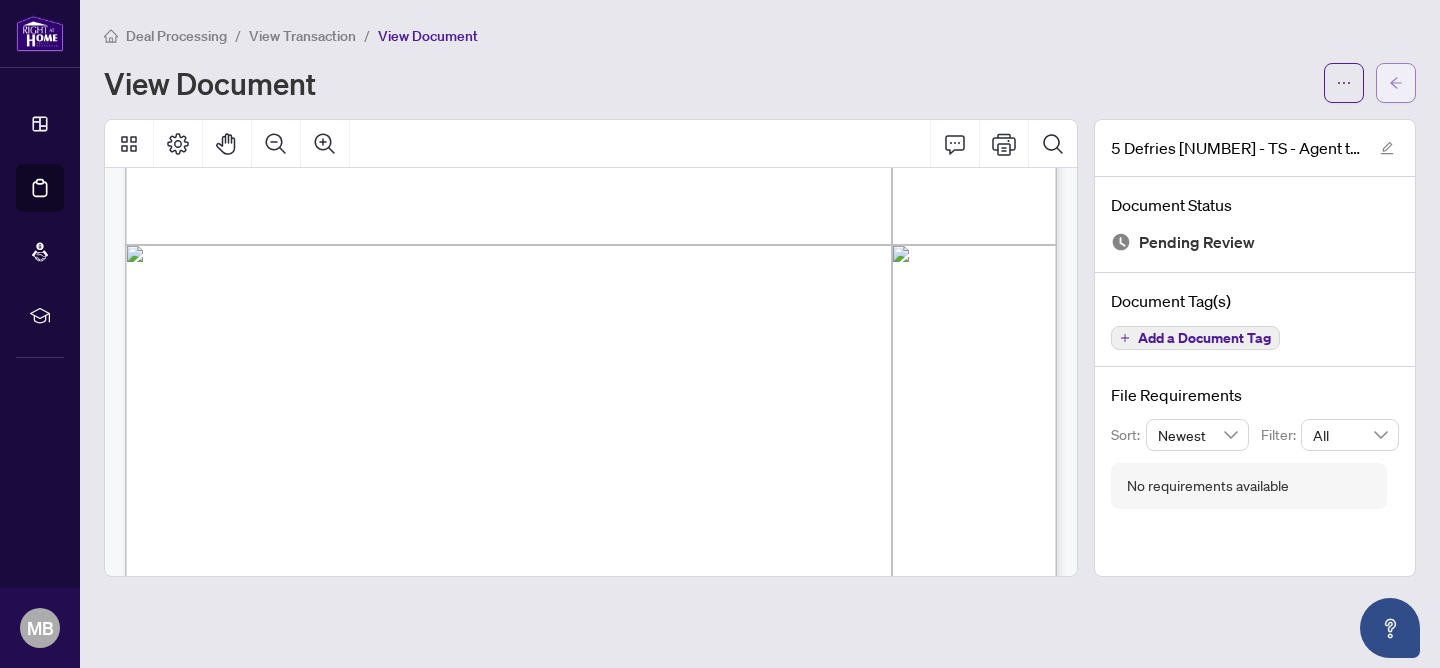 click at bounding box center (1396, 83) 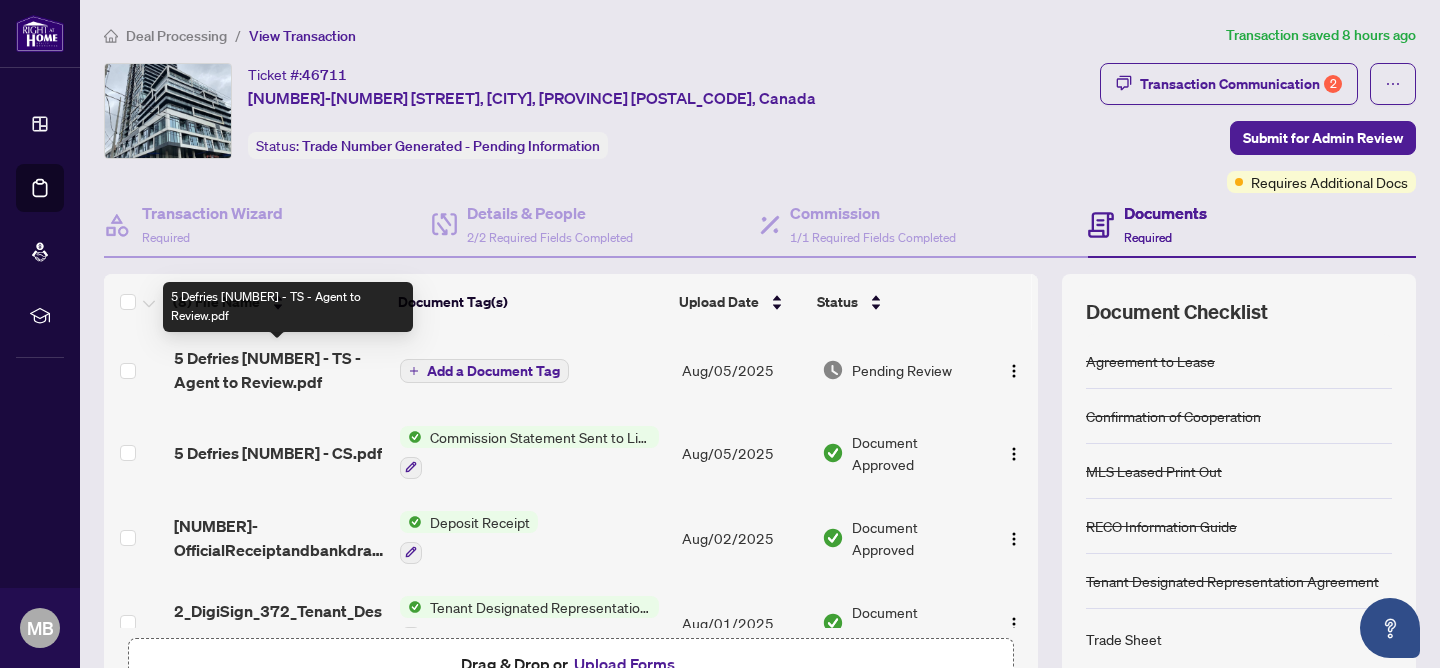 click on "5 Defries [NUMBER] - TS - Agent to Review.pdf" at bounding box center [279, 370] 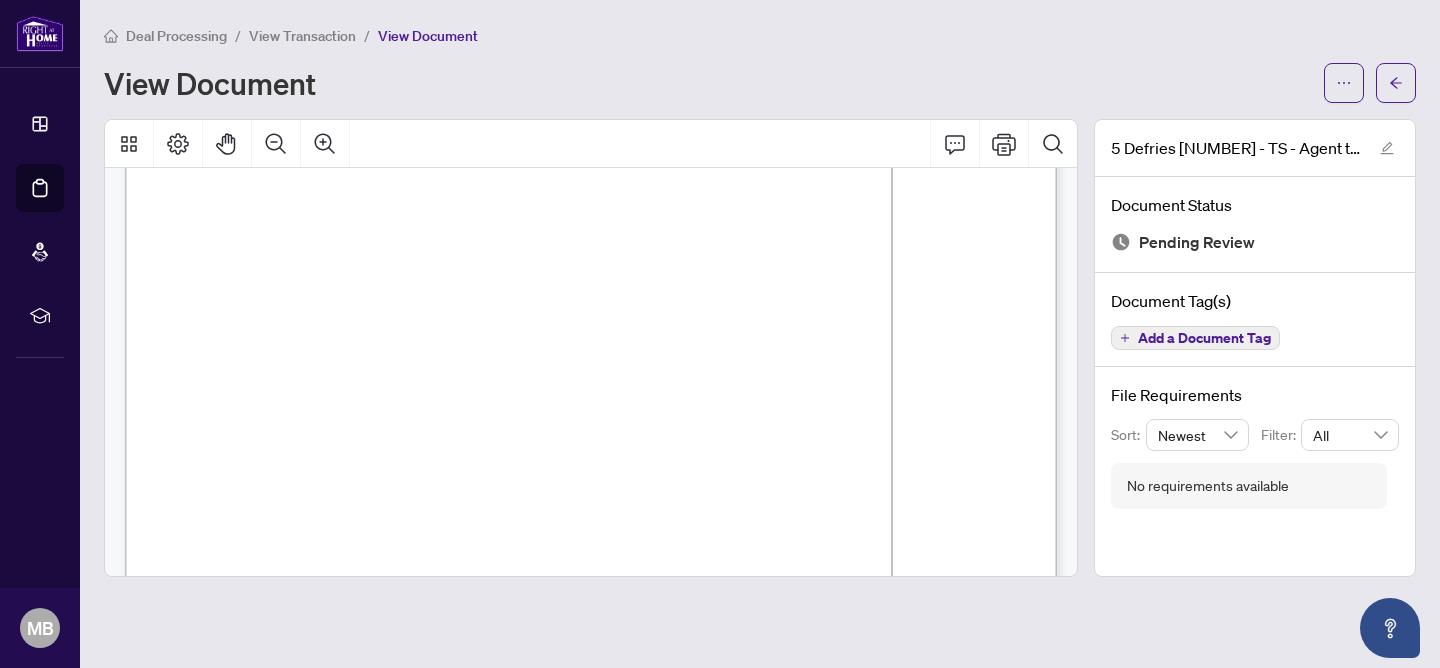 scroll, scrollTop: 347, scrollLeft: 0, axis: vertical 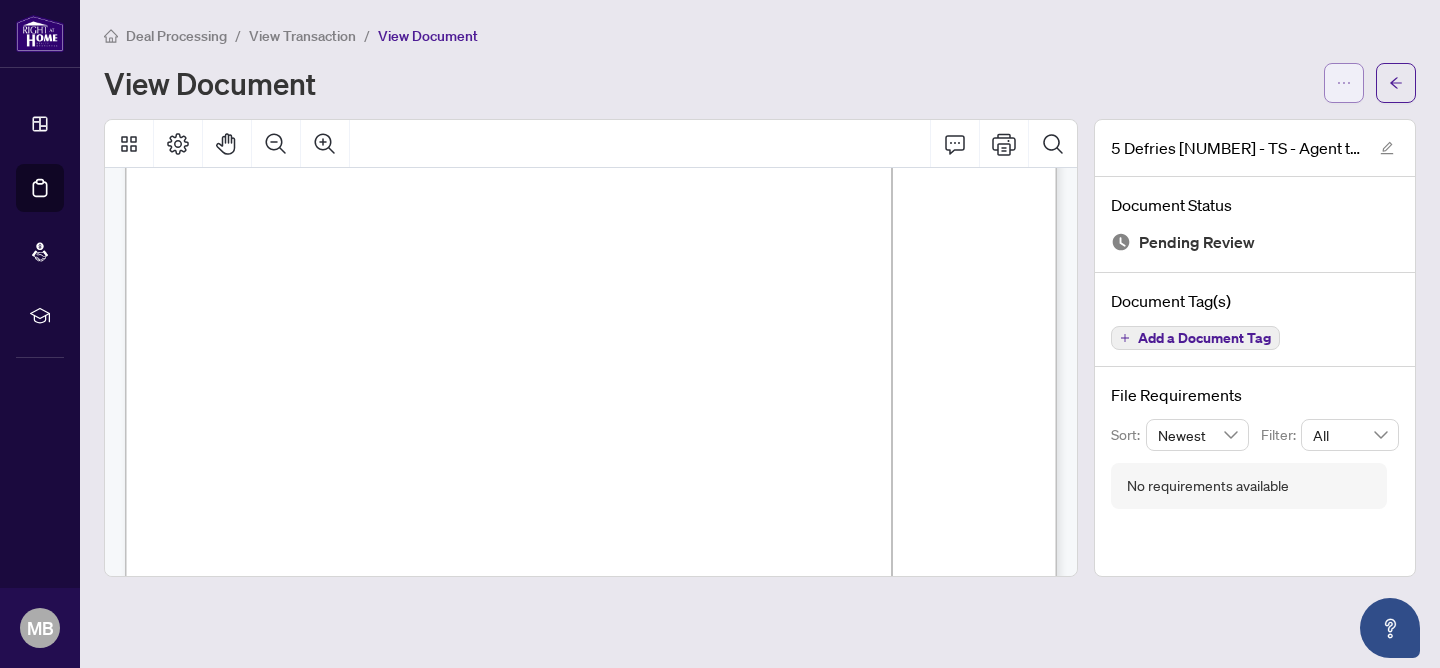 click 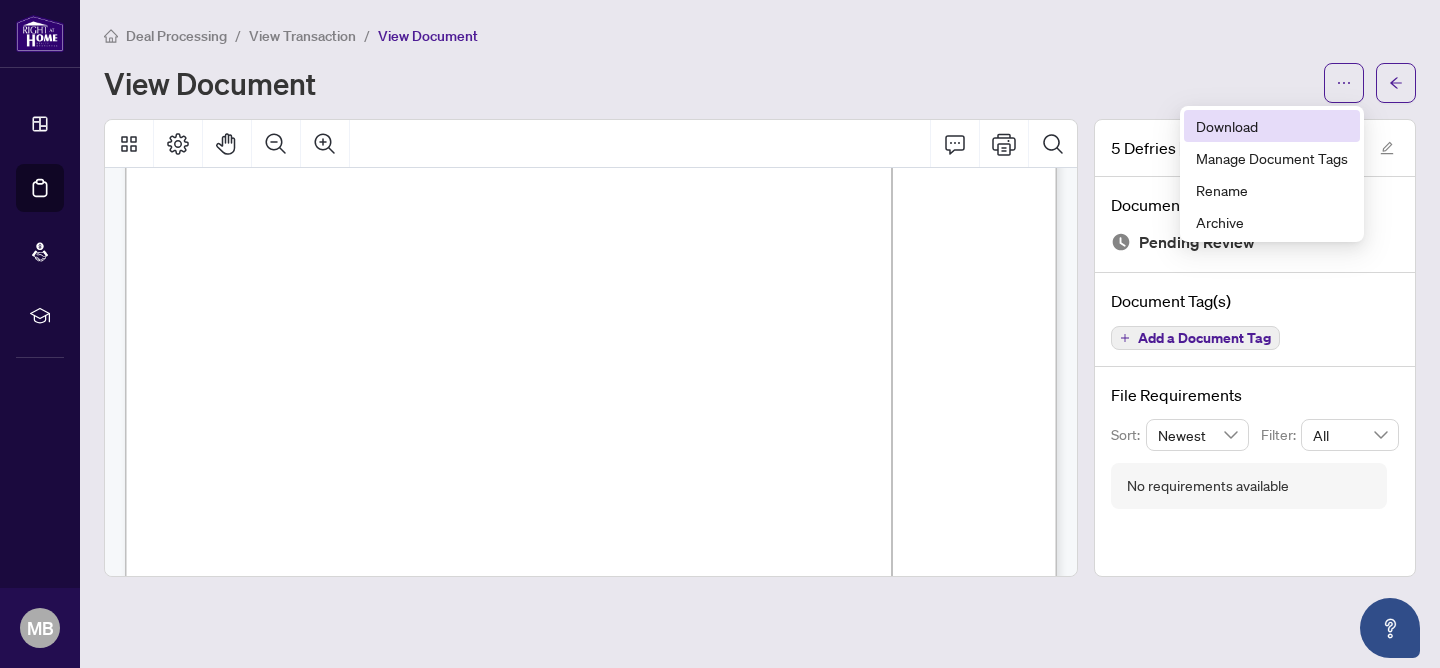 click on "Download" at bounding box center (1272, 126) 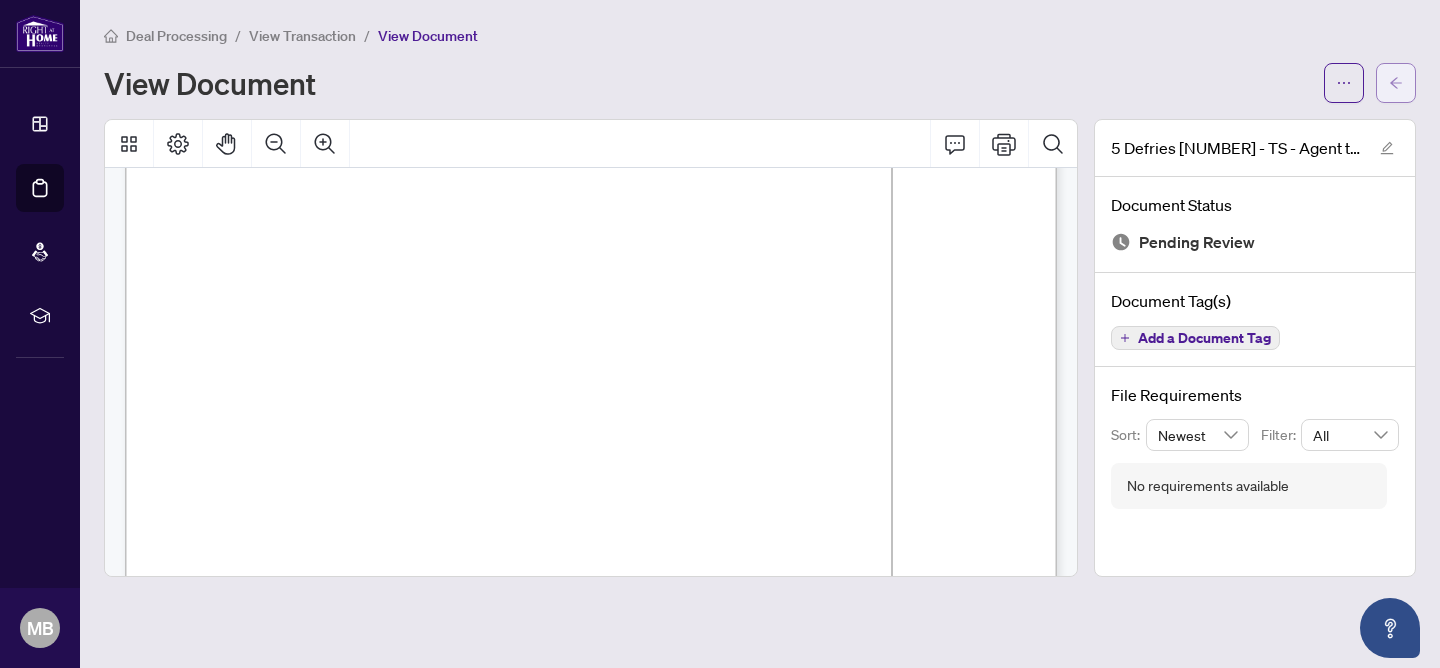 click 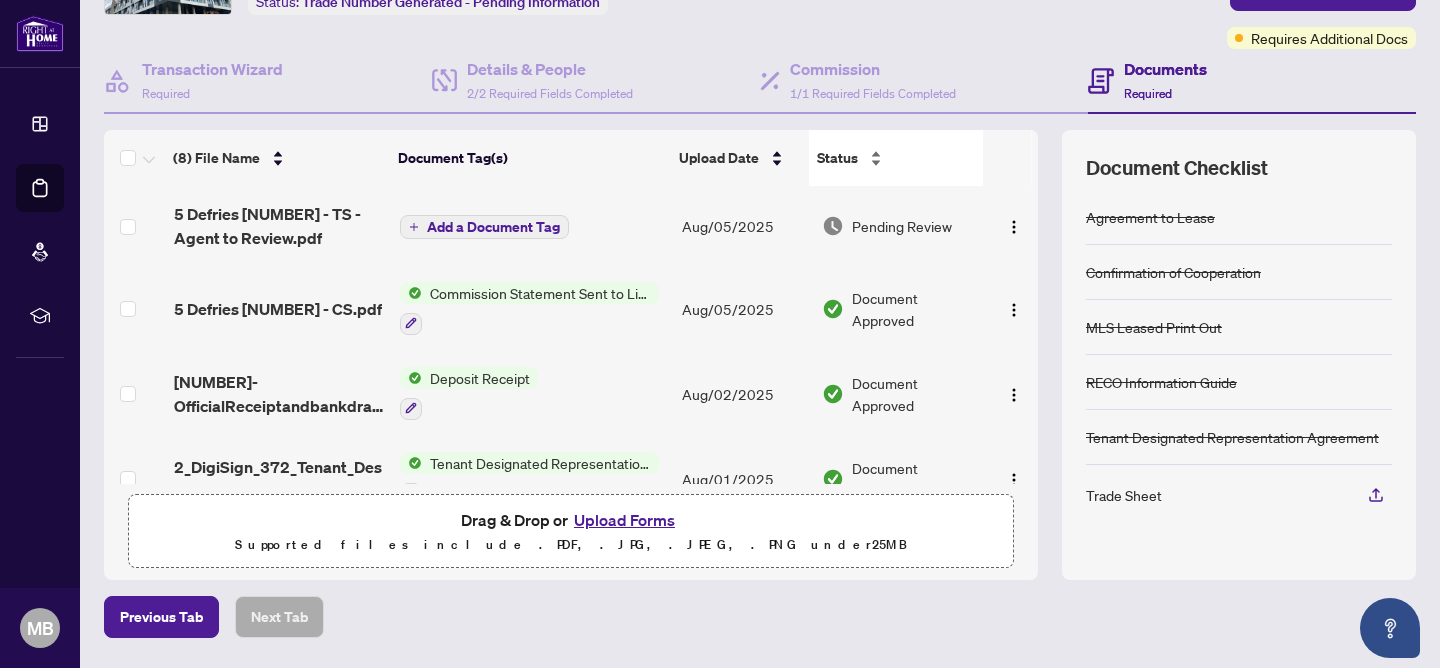 scroll, scrollTop: 206, scrollLeft: 0, axis: vertical 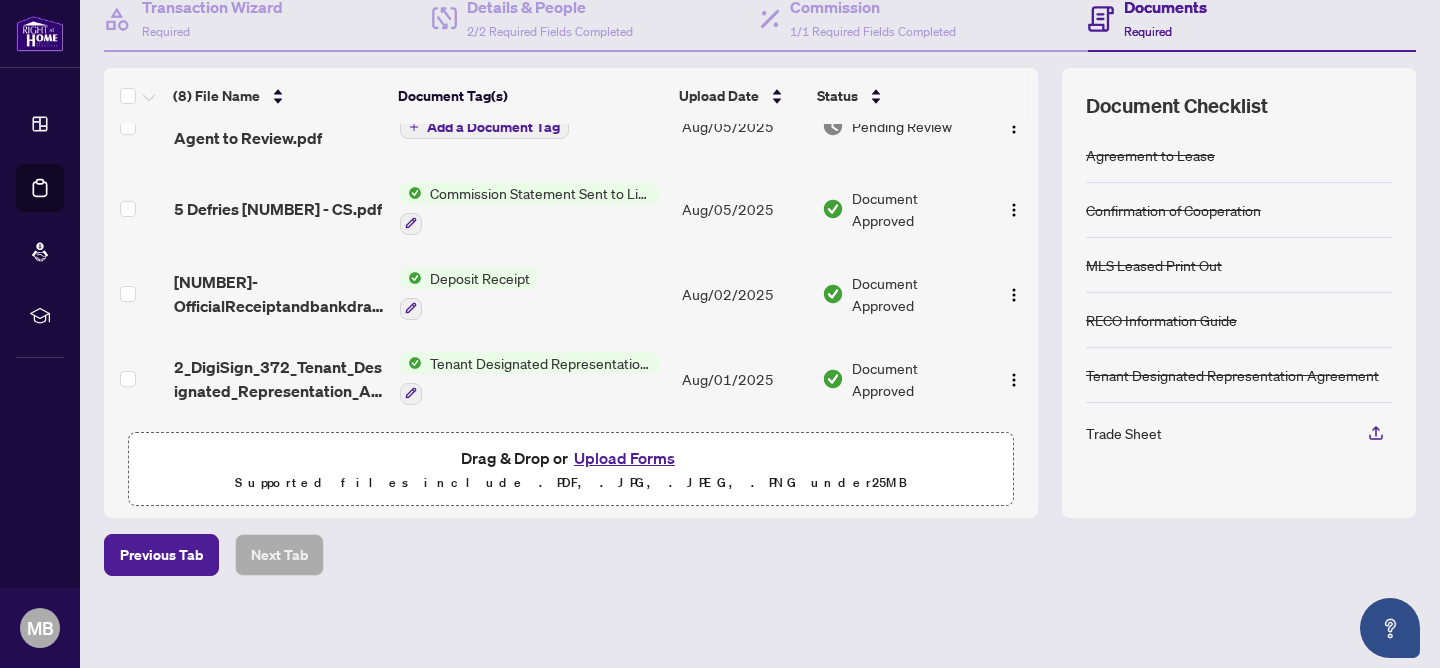 click on "Upload Forms" at bounding box center [624, 458] 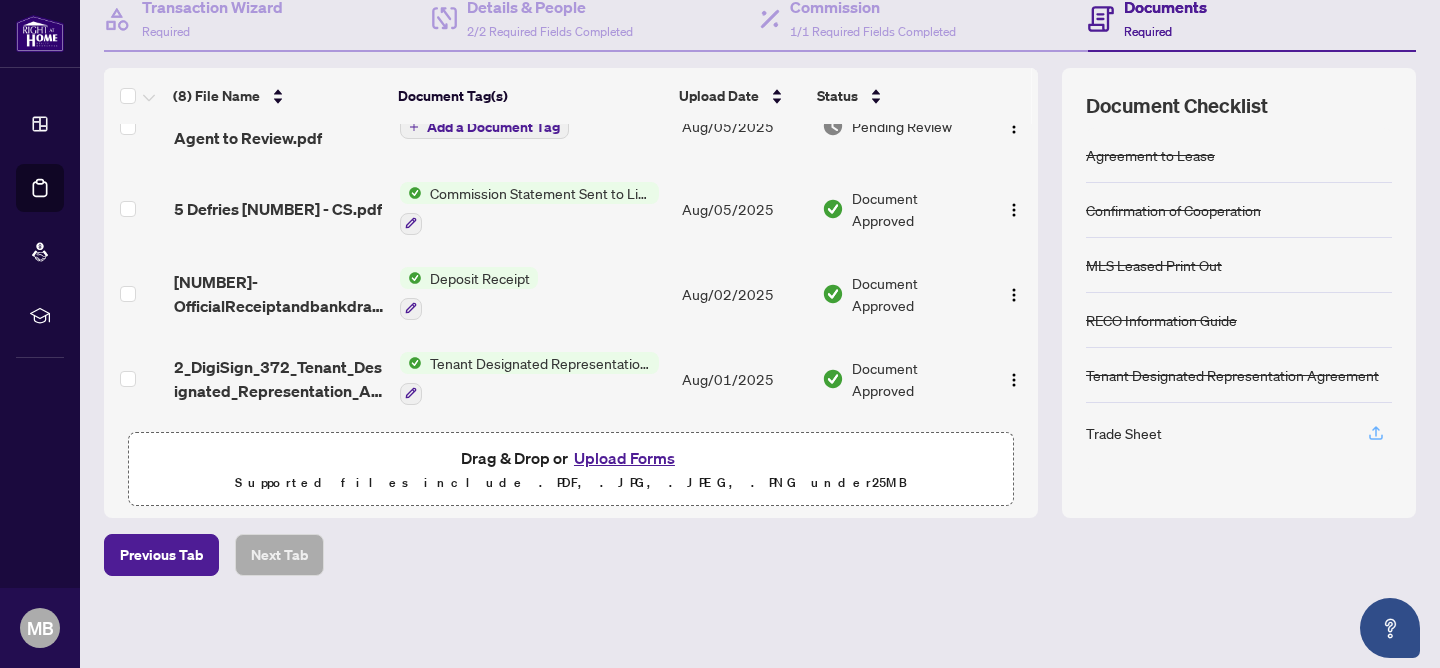 click 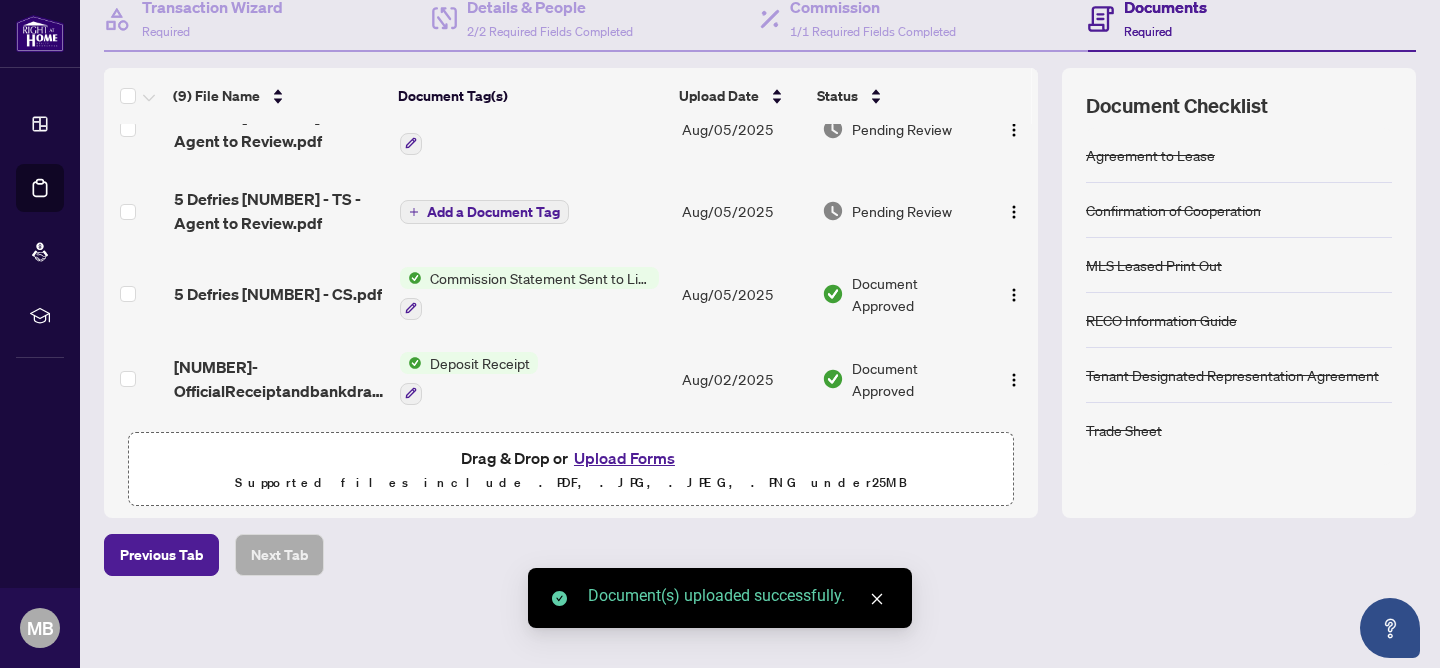 scroll, scrollTop: 0, scrollLeft: 0, axis: both 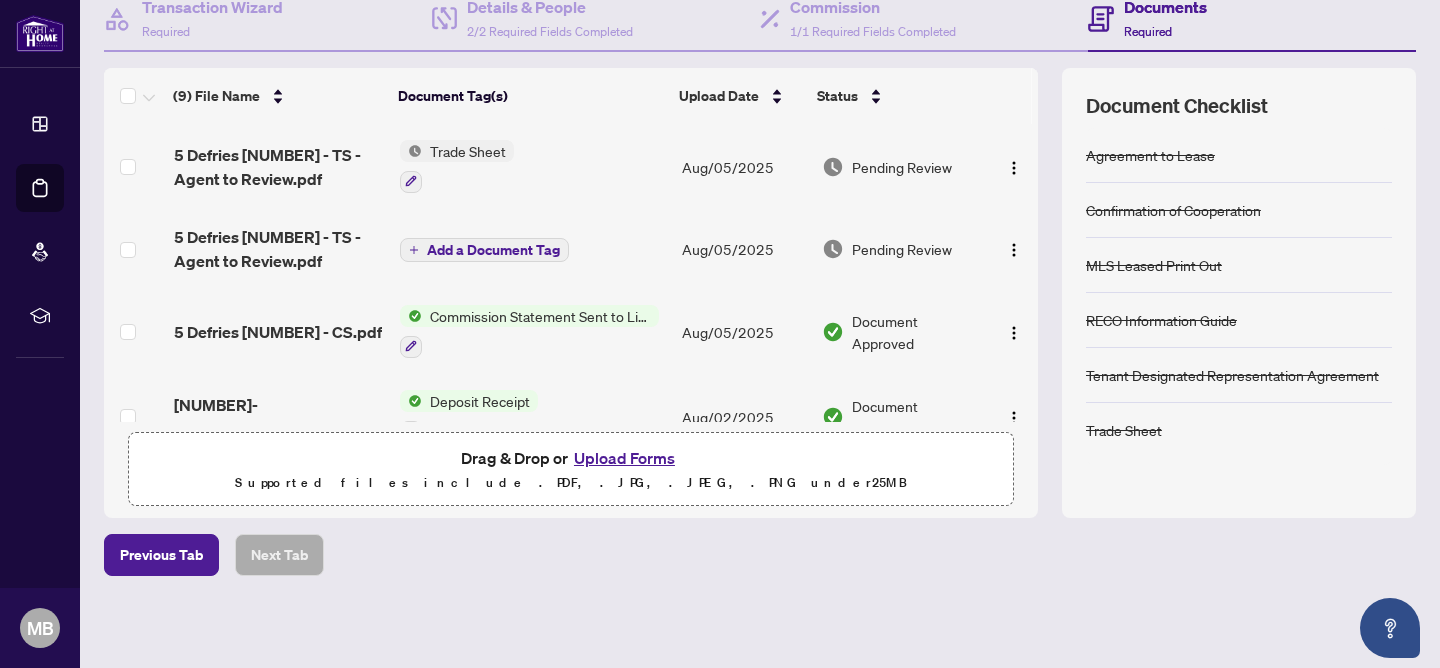 click on "Trade Sheet" at bounding box center [468, 151] 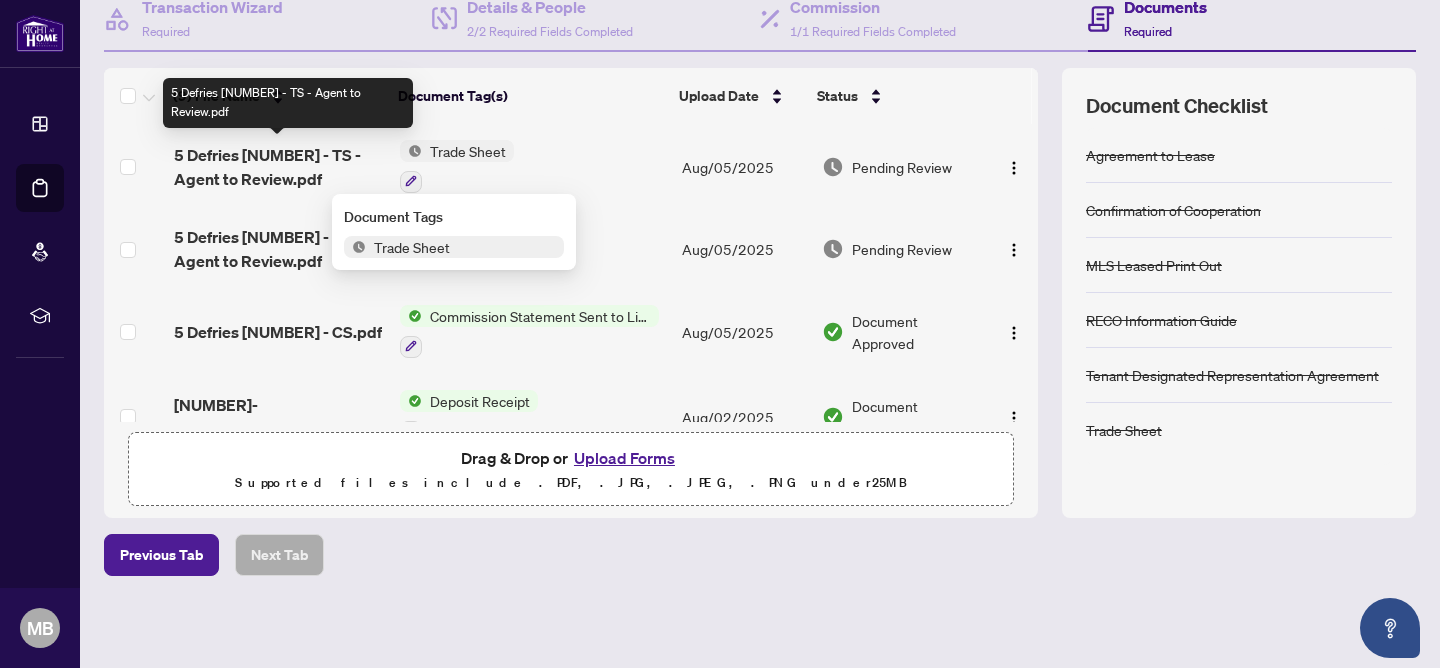 click on "5 Defries [NUMBER] - TS - Agent to Review.pdf" at bounding box center (279, 167) 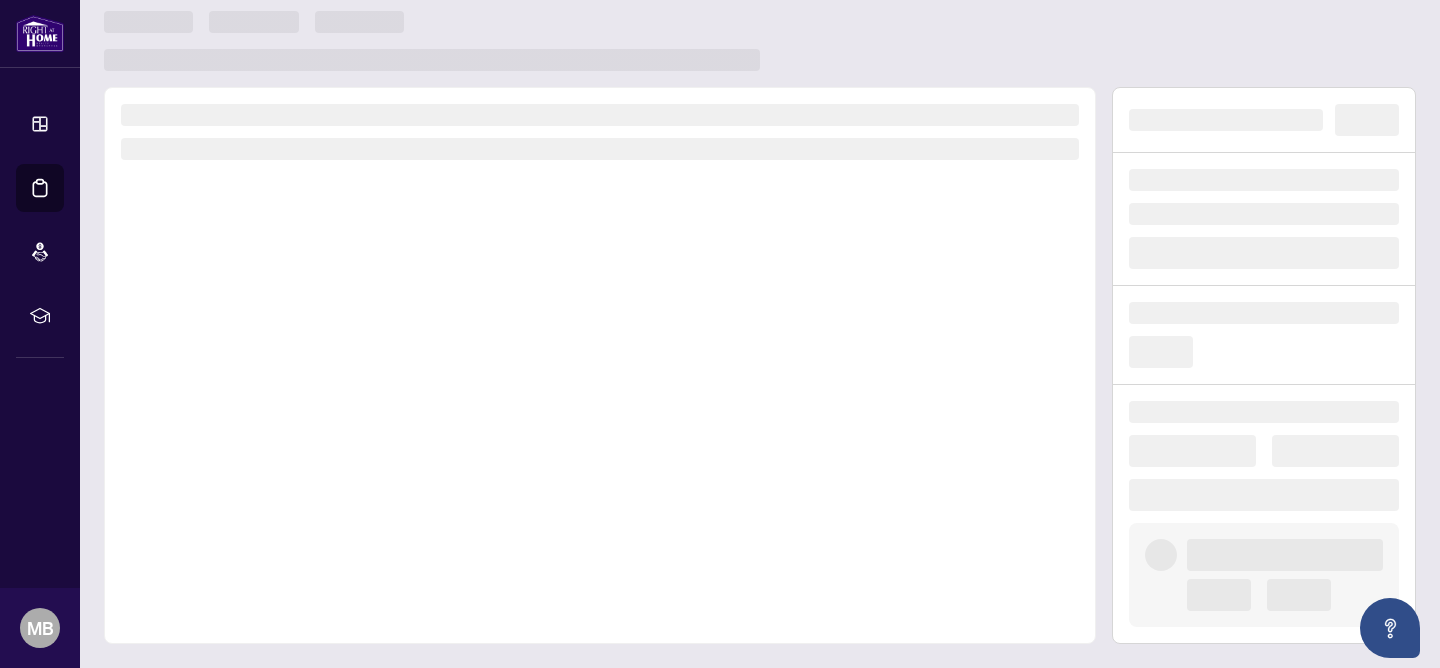 scroll, scrollTop: 0, scrollLeft: 0, axis: both 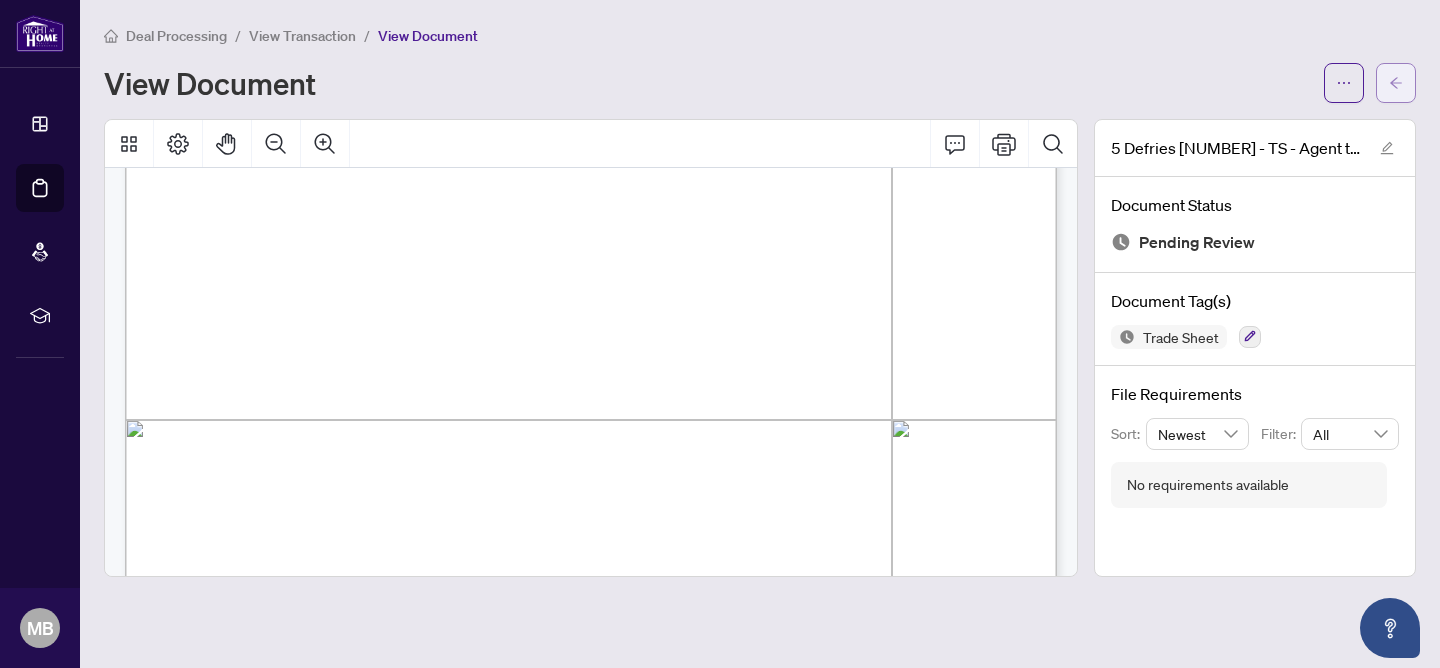 click 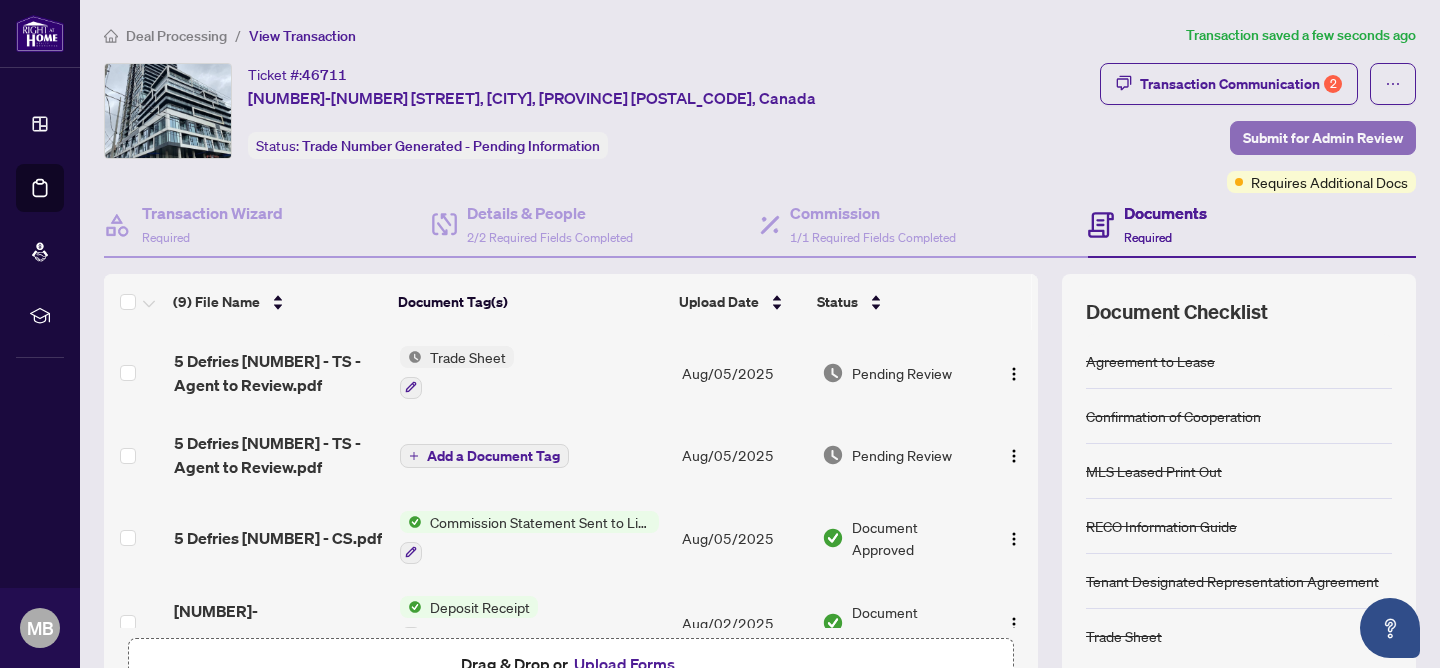click on "Submit for Admin Review" at bounding box center [1323, 138] 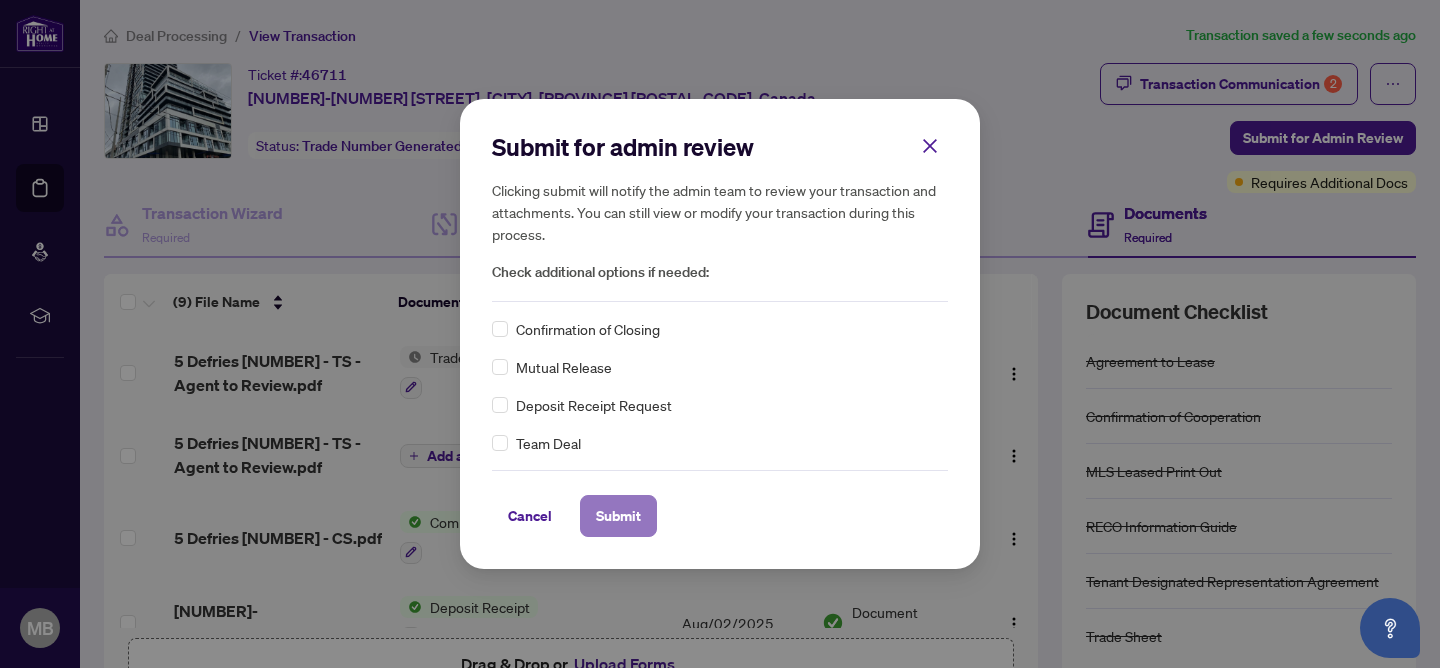 click on "Submit" at bounding box center [618, 516] 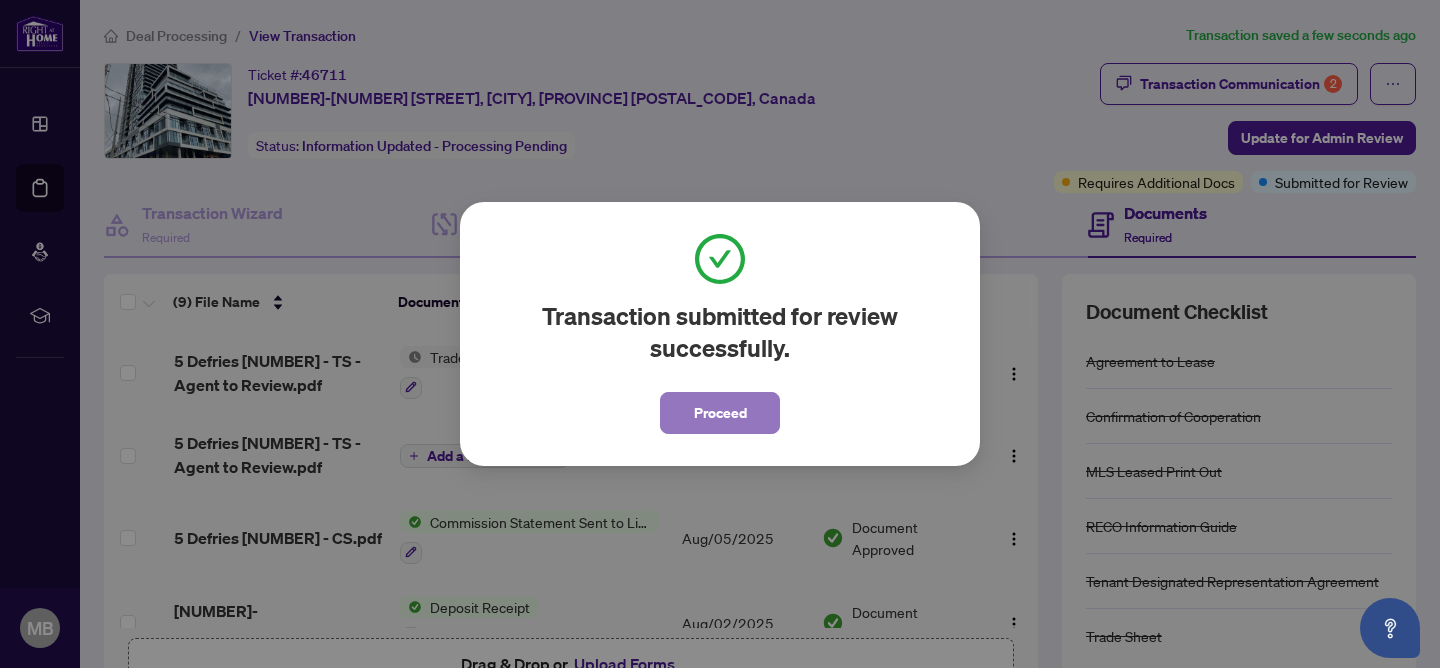 click on "Proceed" at bounding box center (720, 413) 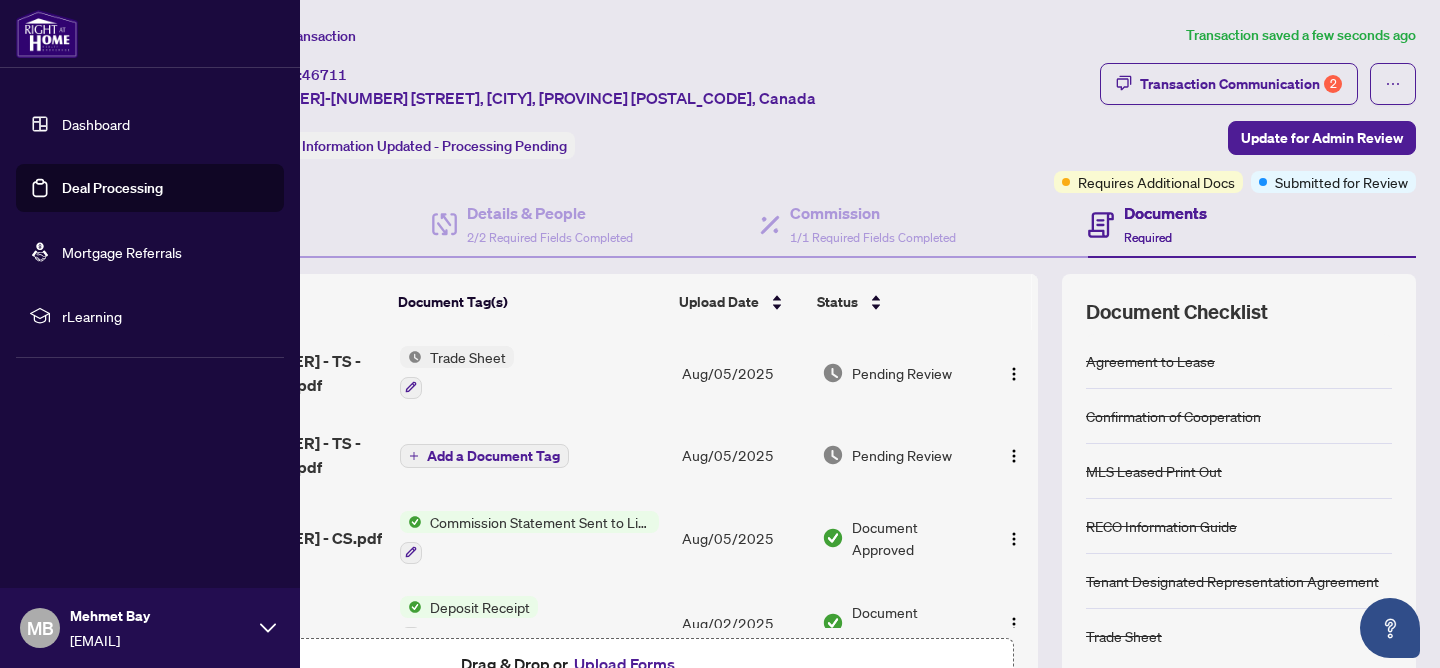 click on "Dashboard" at bounding box center [96, 124] 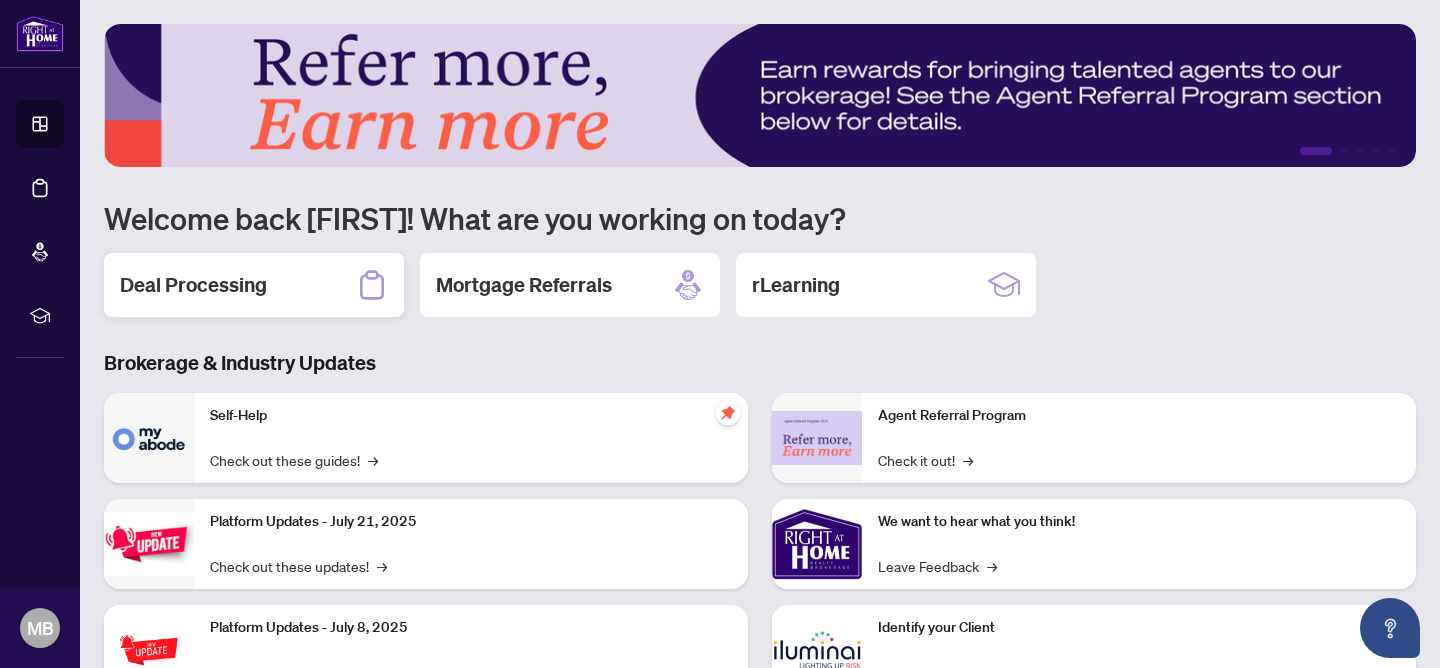 click on "Deal Processing" at bounding box center [254, 285] 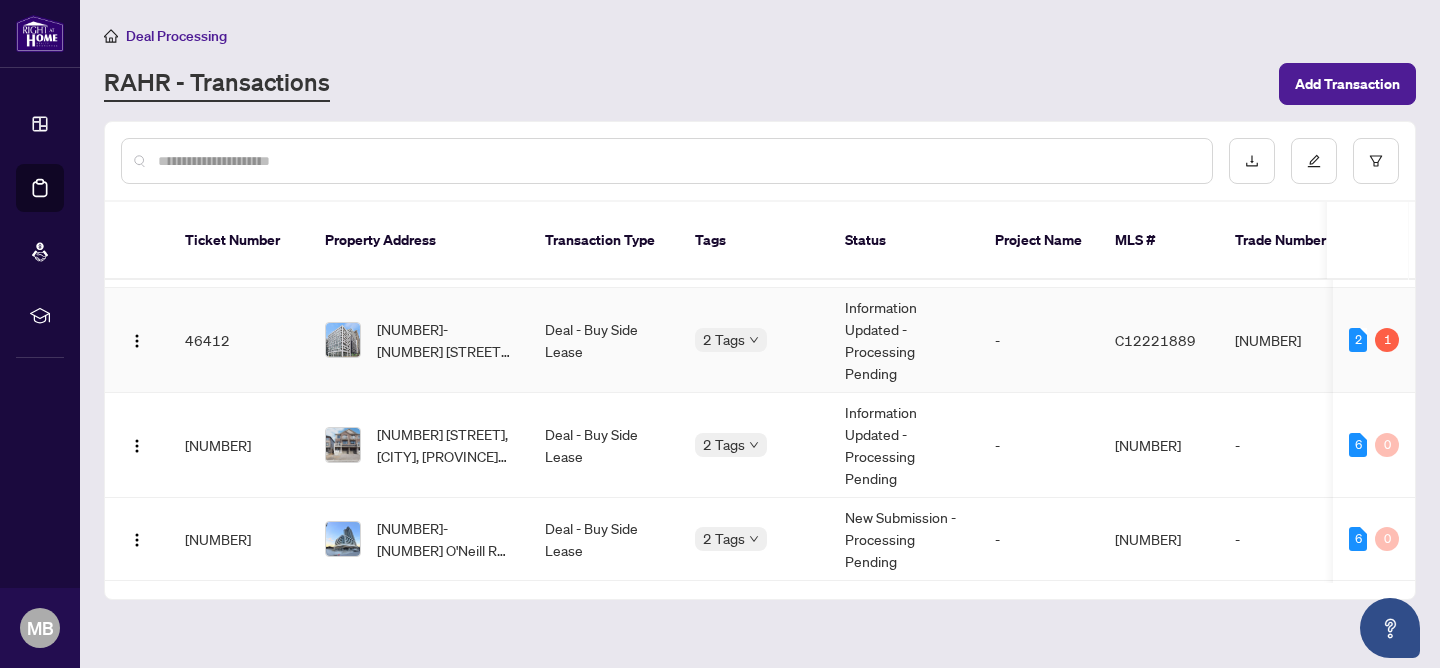 scroll, scrollTop: 135, scrollLeft: 0, axis: vertical 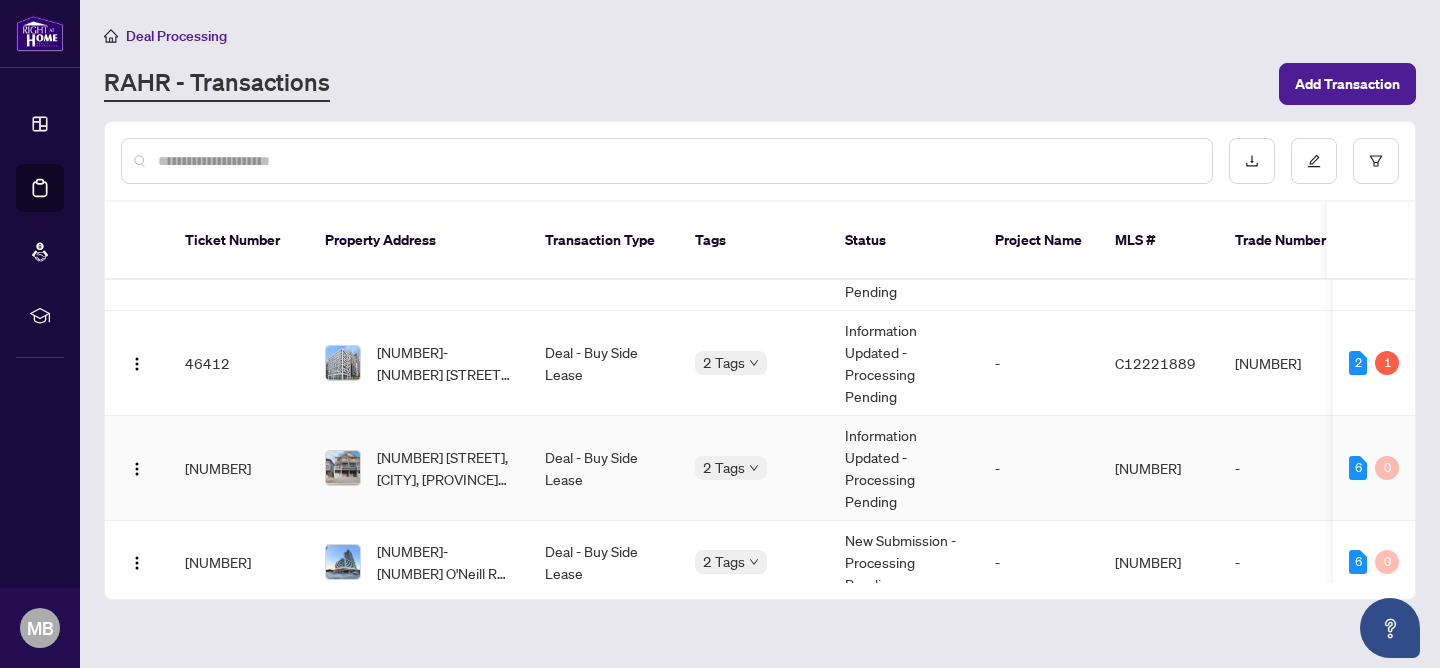 click on "Deal - Buy Side Lease" at bounding box center (604, 468) 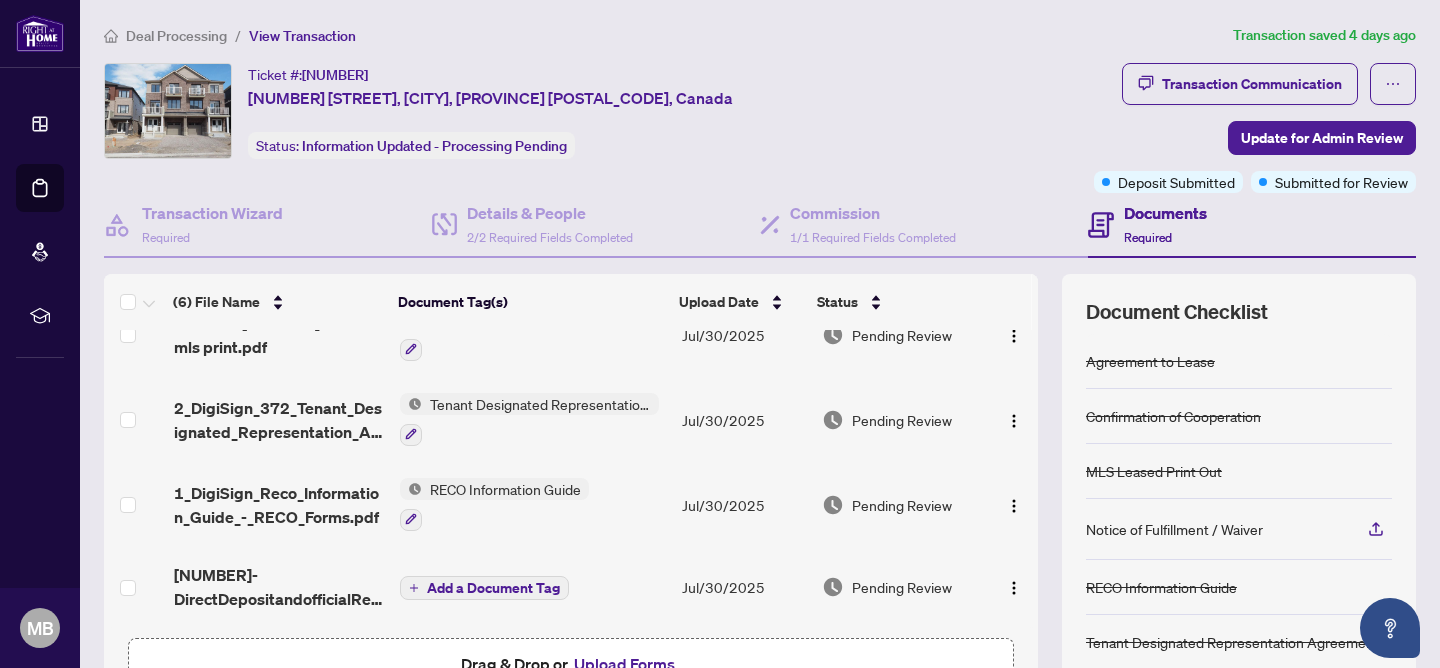 scroll, scrollTop: 0, scrollLeft: 0, axis: both 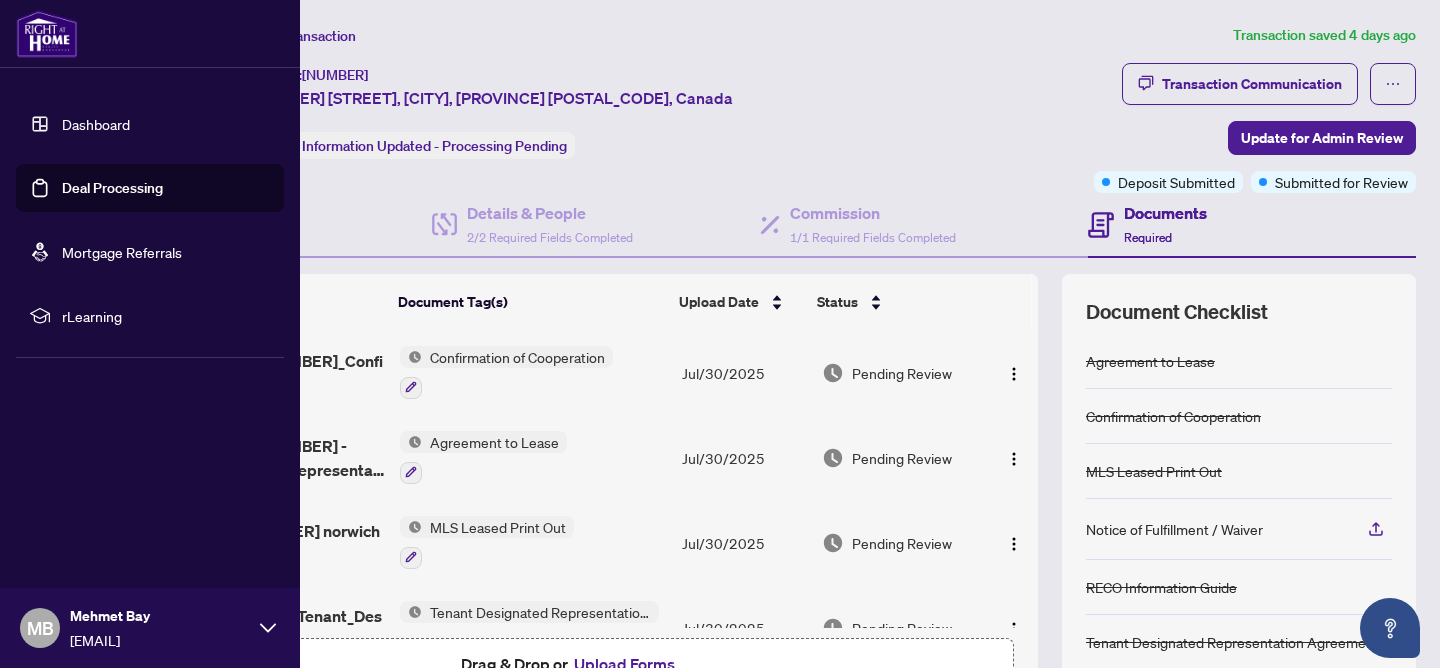 click on "Deal Processing" at bounding box center (112, 188) 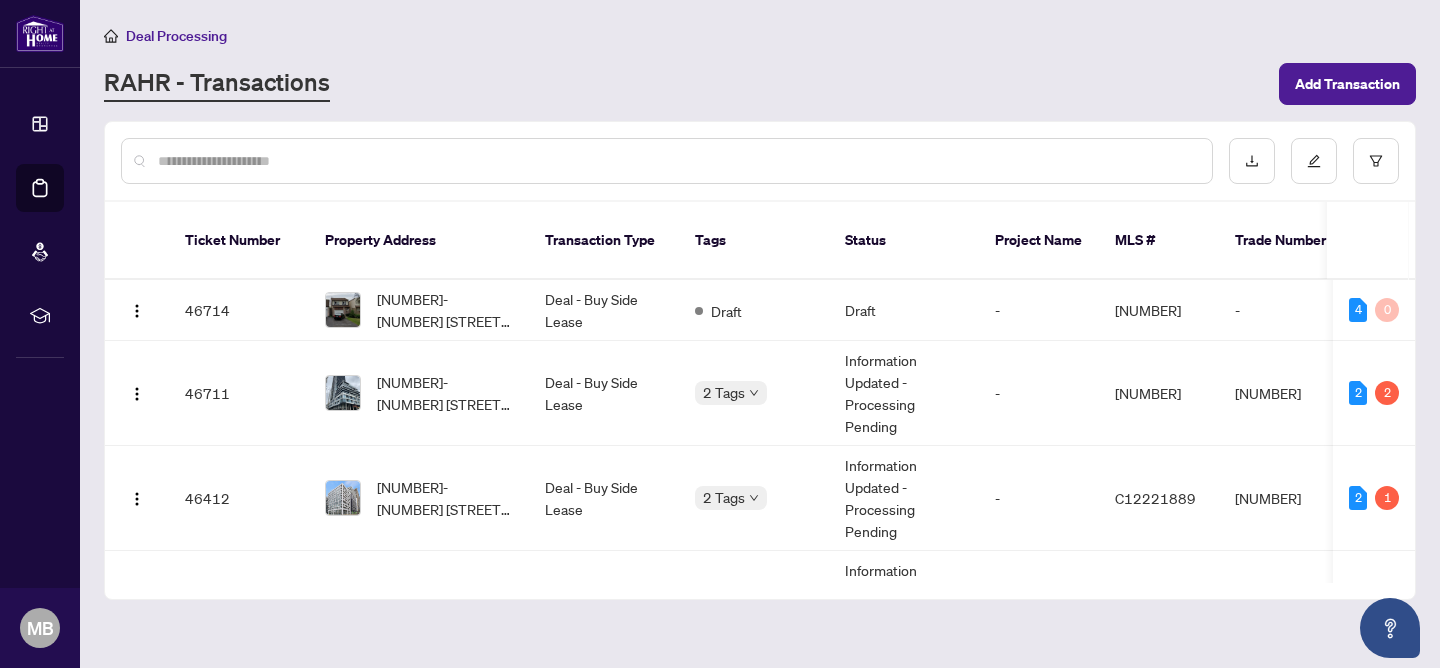 scroll, scrollTop: 0, scrollLeft: 6, axis: horizontal 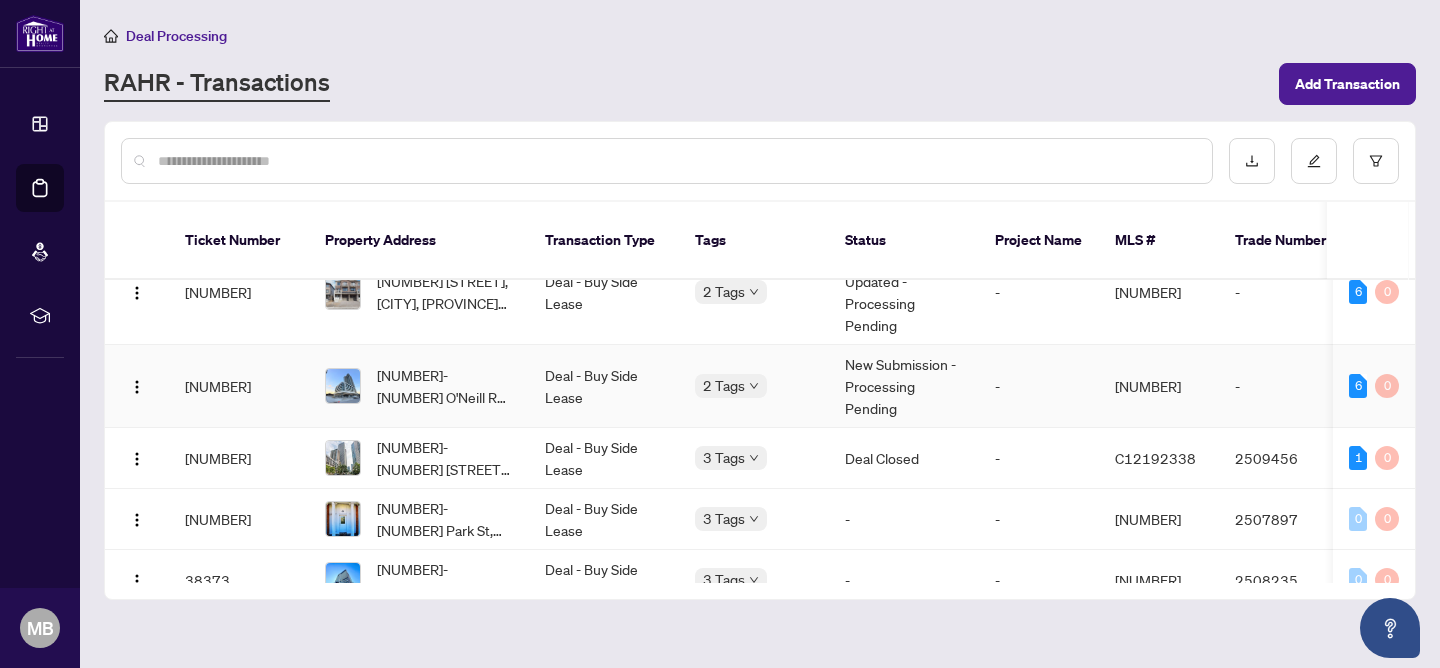 click on "New Submission - Processing Pending" at bounding box center [904, 386] 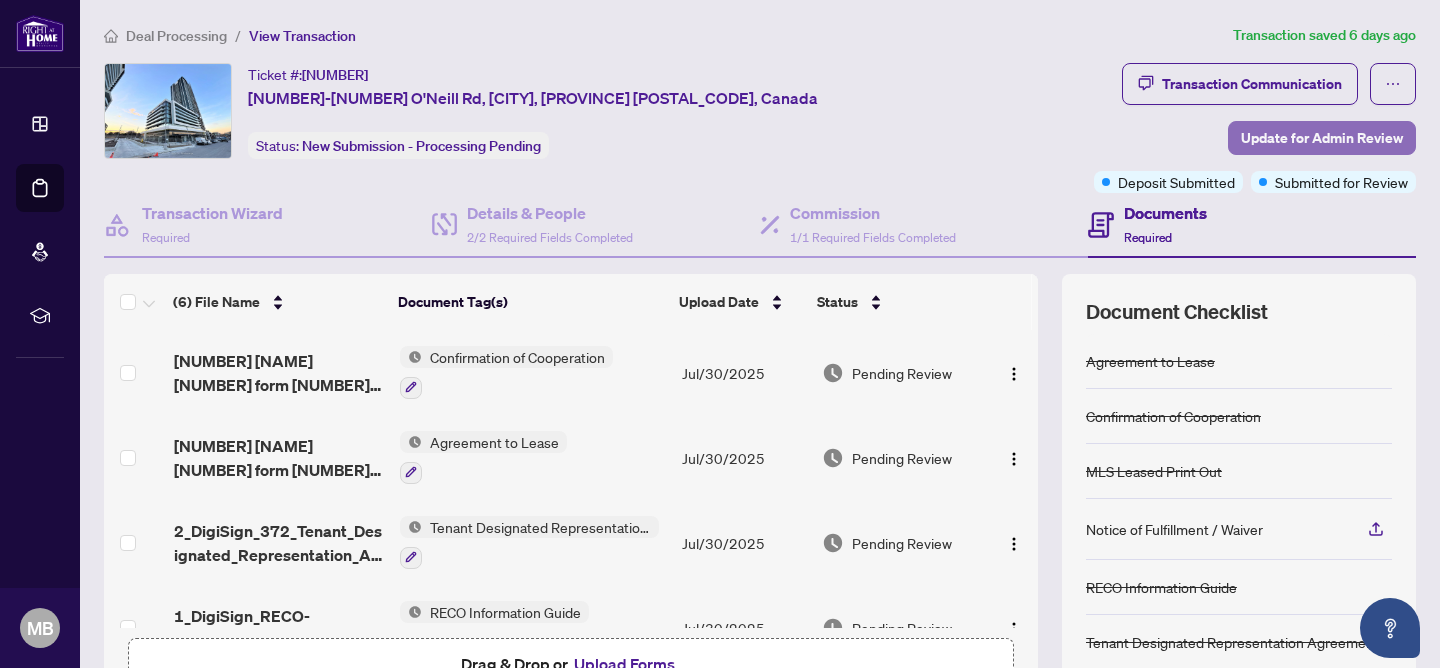 click on "Update for Admin Review" at bounding box center [1322, 138] 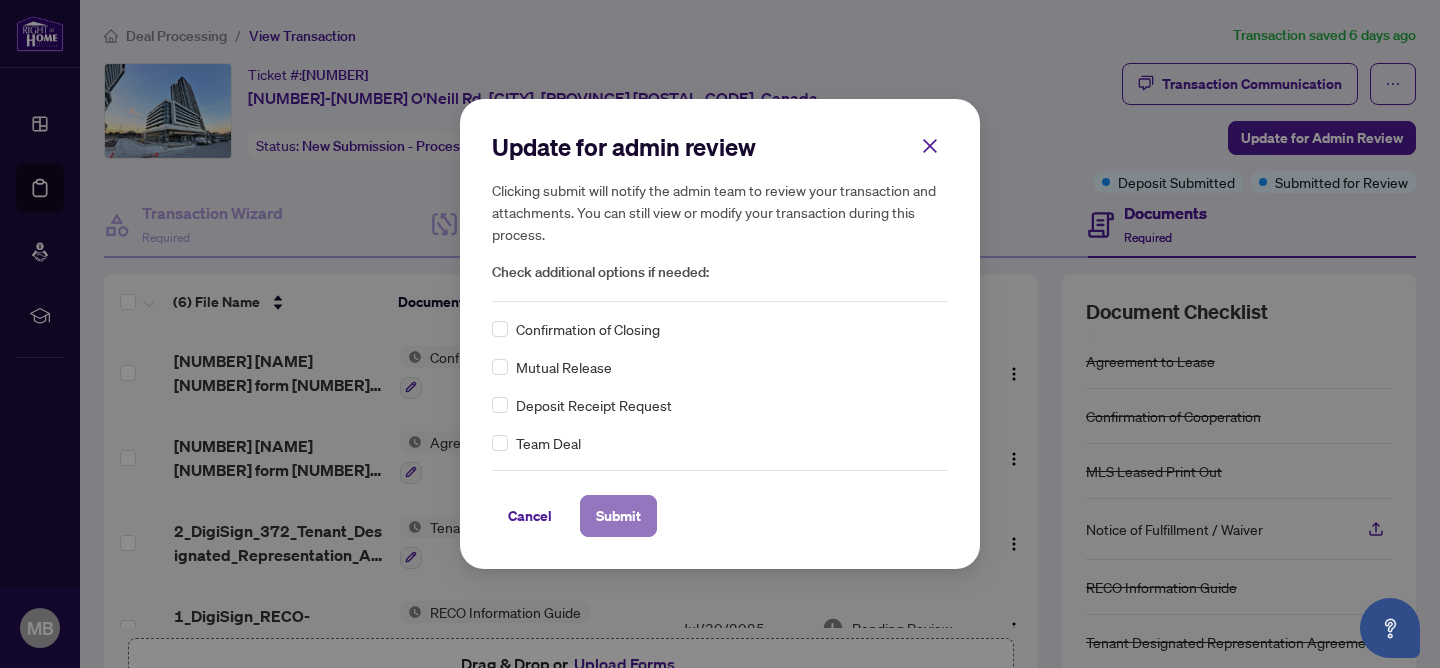 click on "Submit" at bounding box center [618, 516] 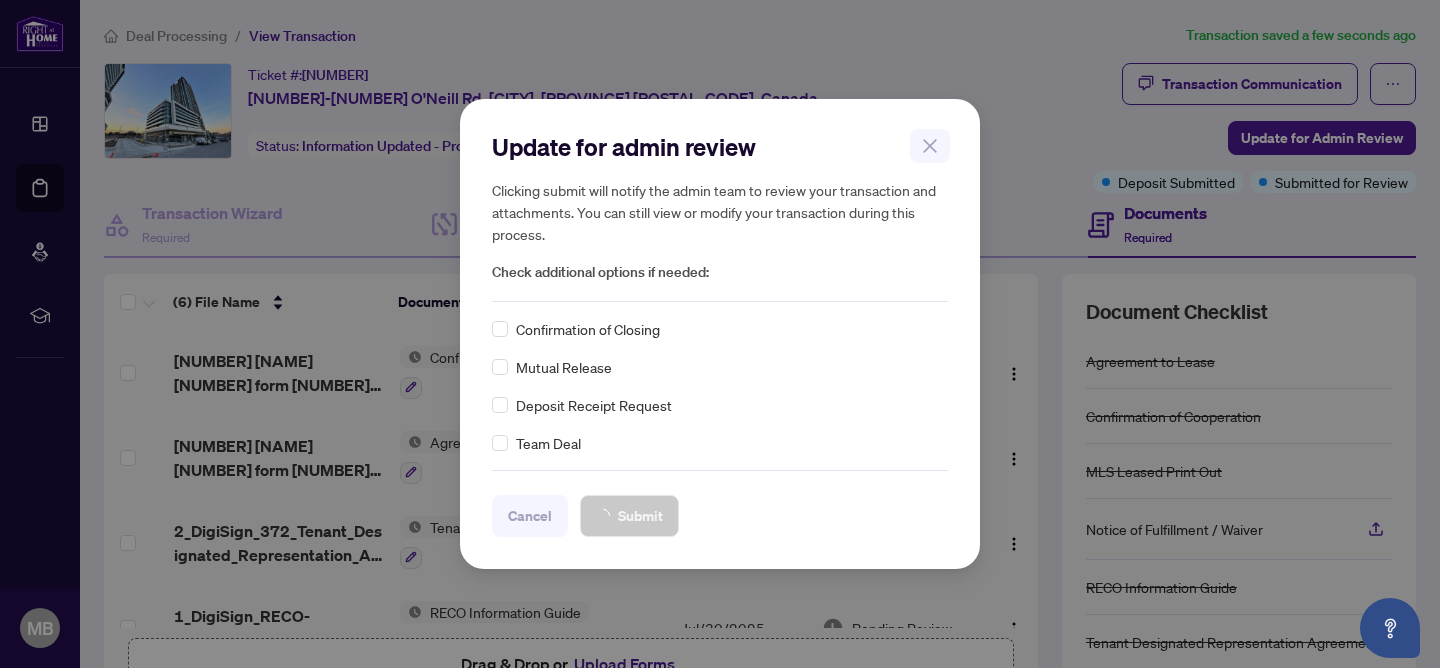 click on "Ticket #:  [NUMBER] [NUMBER]-[NUMBER] O'Neill Rd, [CITY], [PROVINCE] [POSTAL_CODE], Canada Status:   Information Updated - Processing Pending" at bounding box center (595, 111) 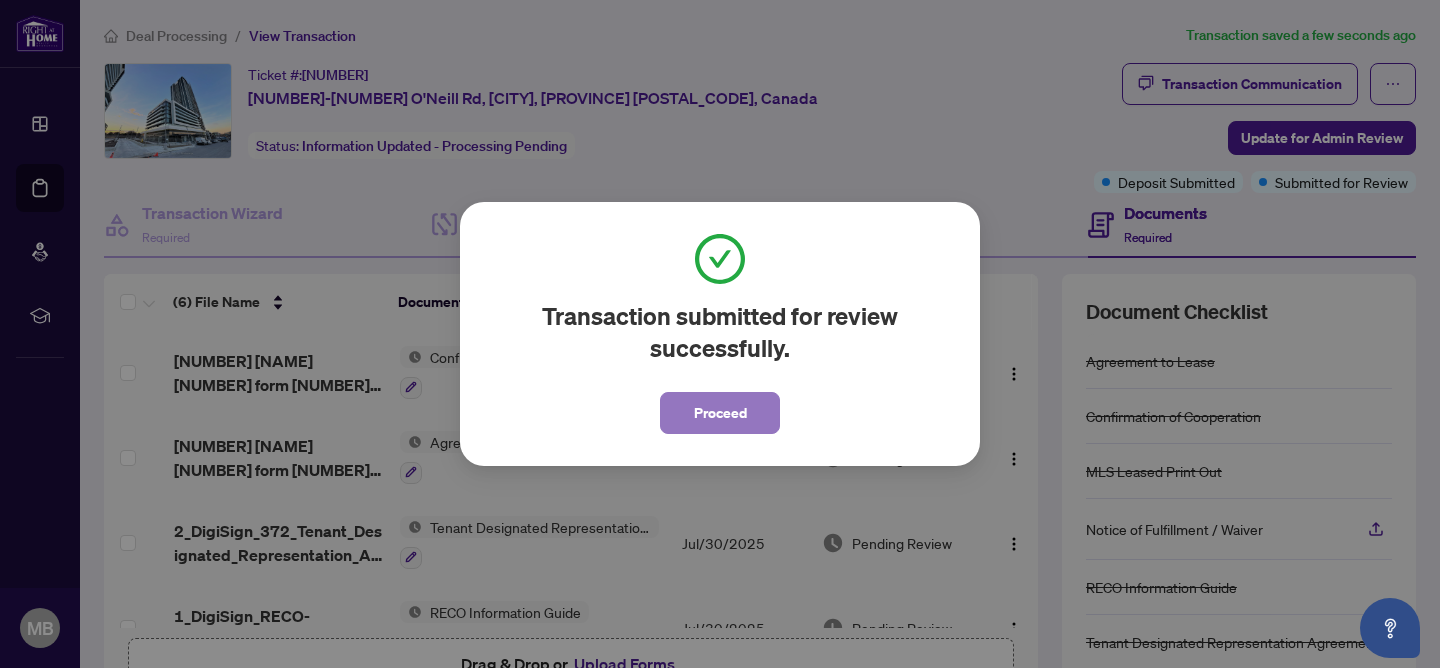click on "Proceed" at bounding box center (720, 413) 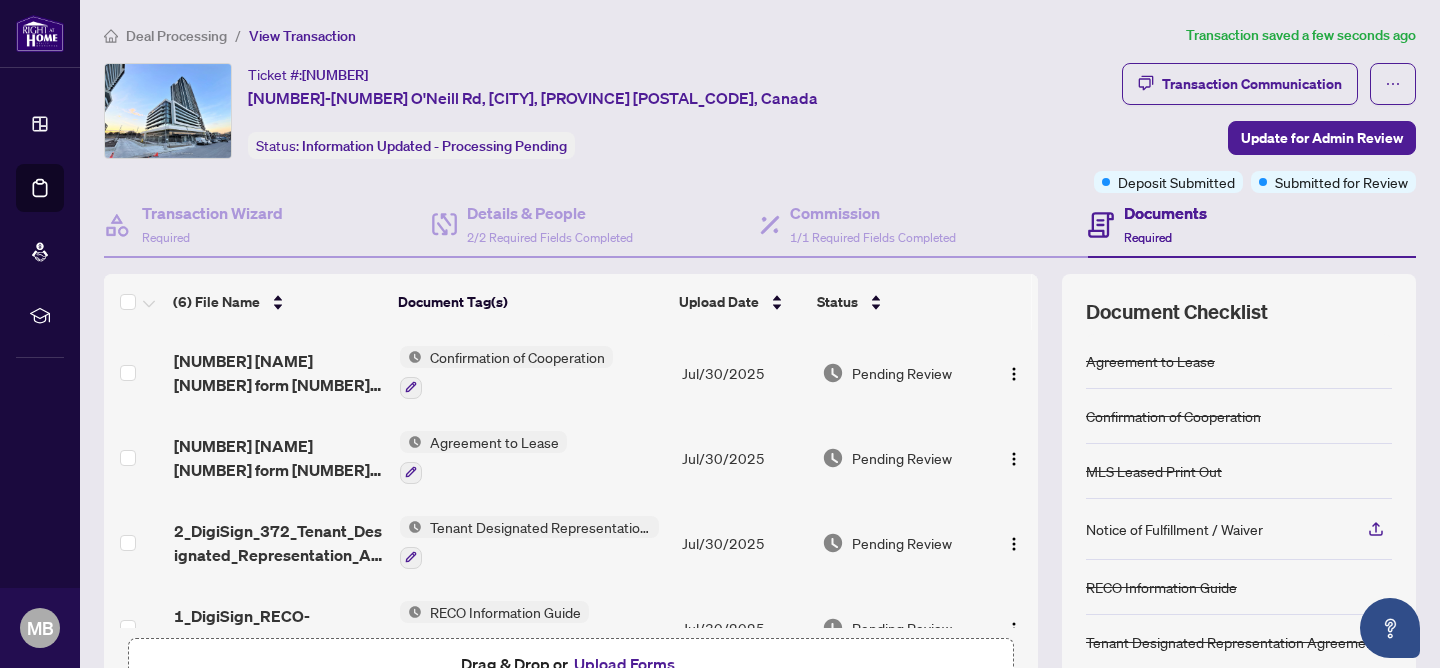scroll, scrollTop: 209, scrollLeft: 0, axis: vertical 